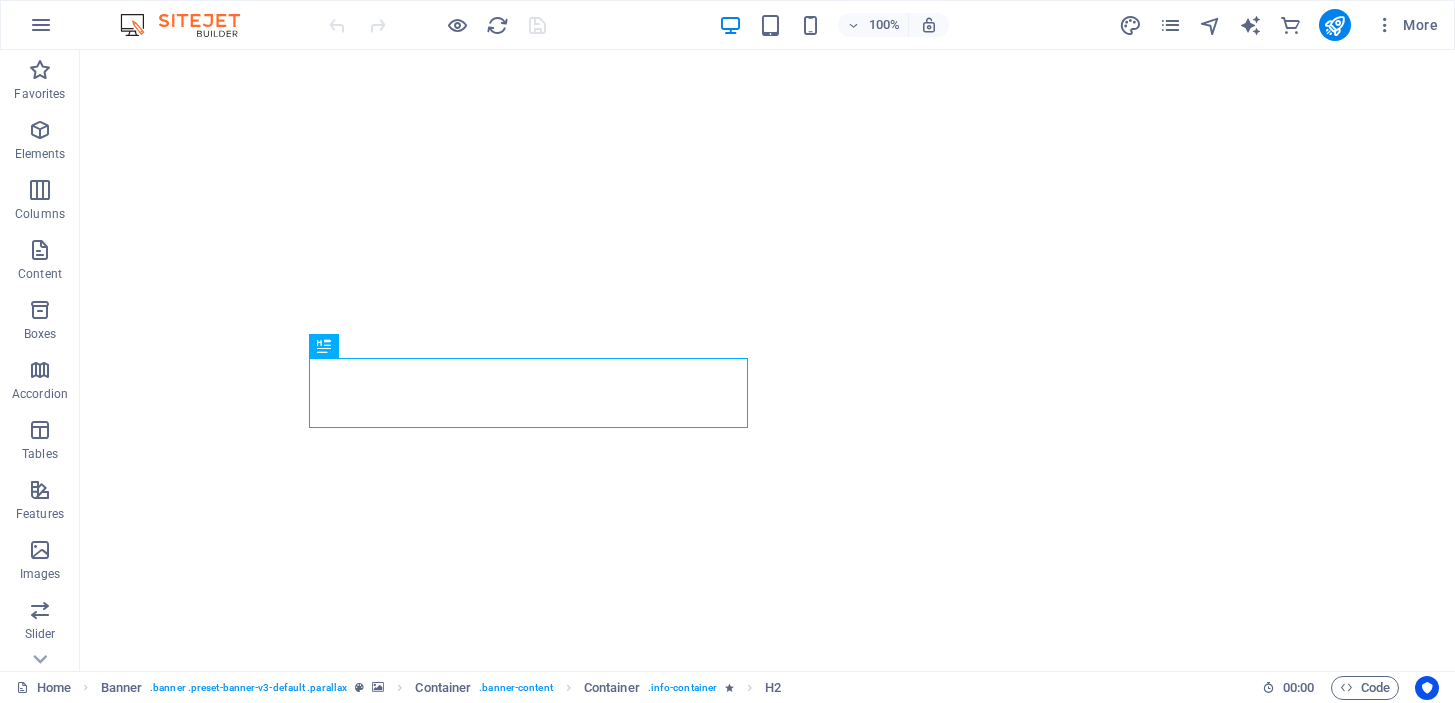 scroll, scrollTop: 0, scrollLeft: 0, axis: both 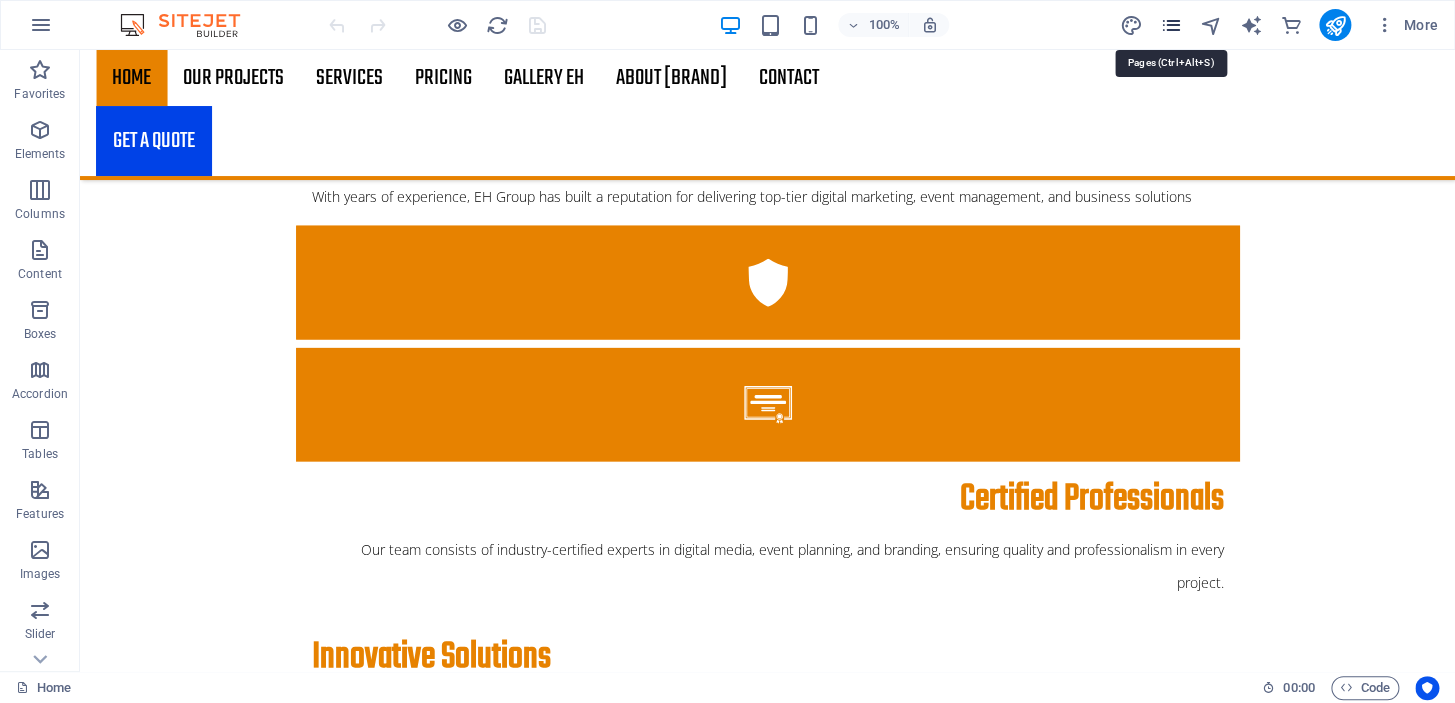 click at bounding box center [1170, 25] 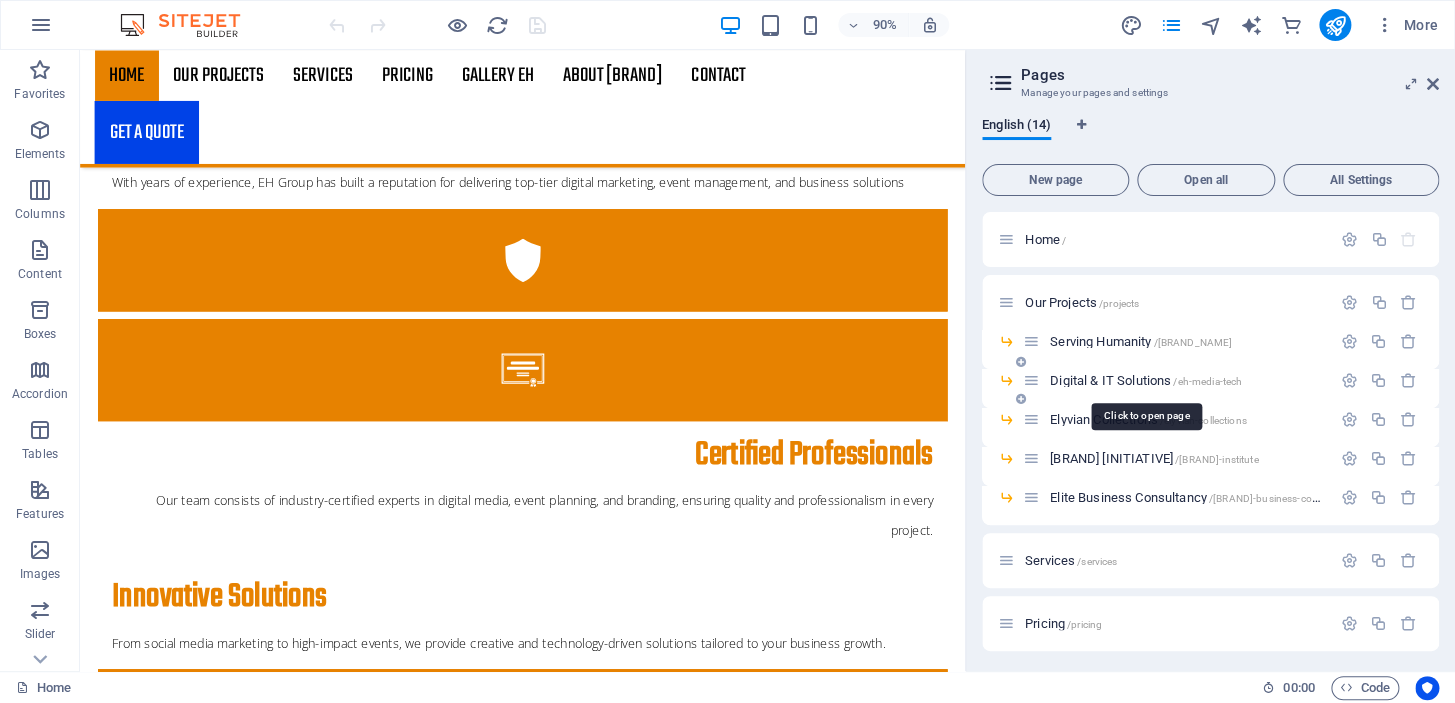 click on "[SERVICE] /[URL_PATH]" at bounding box center [1146, 380] 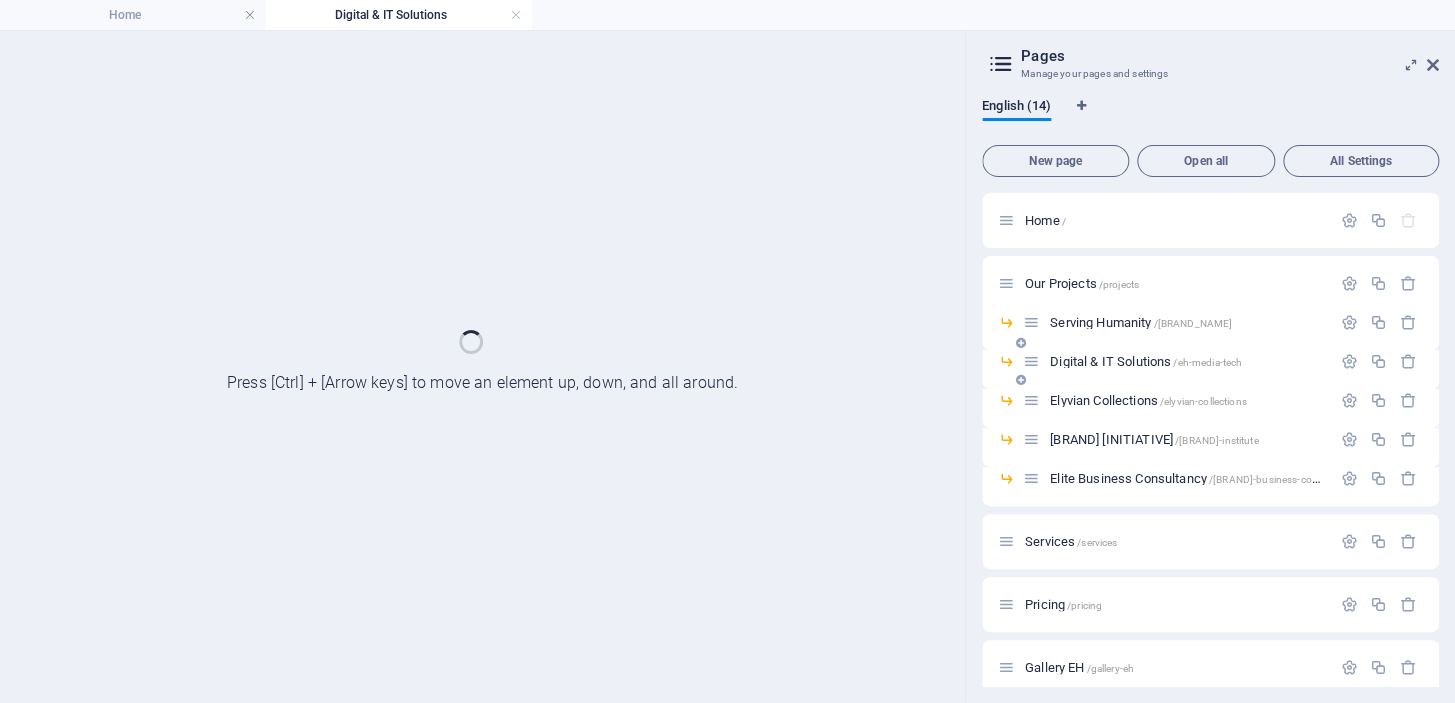scroll, scrollTop: 0, scrollLeft: 0, axis: both 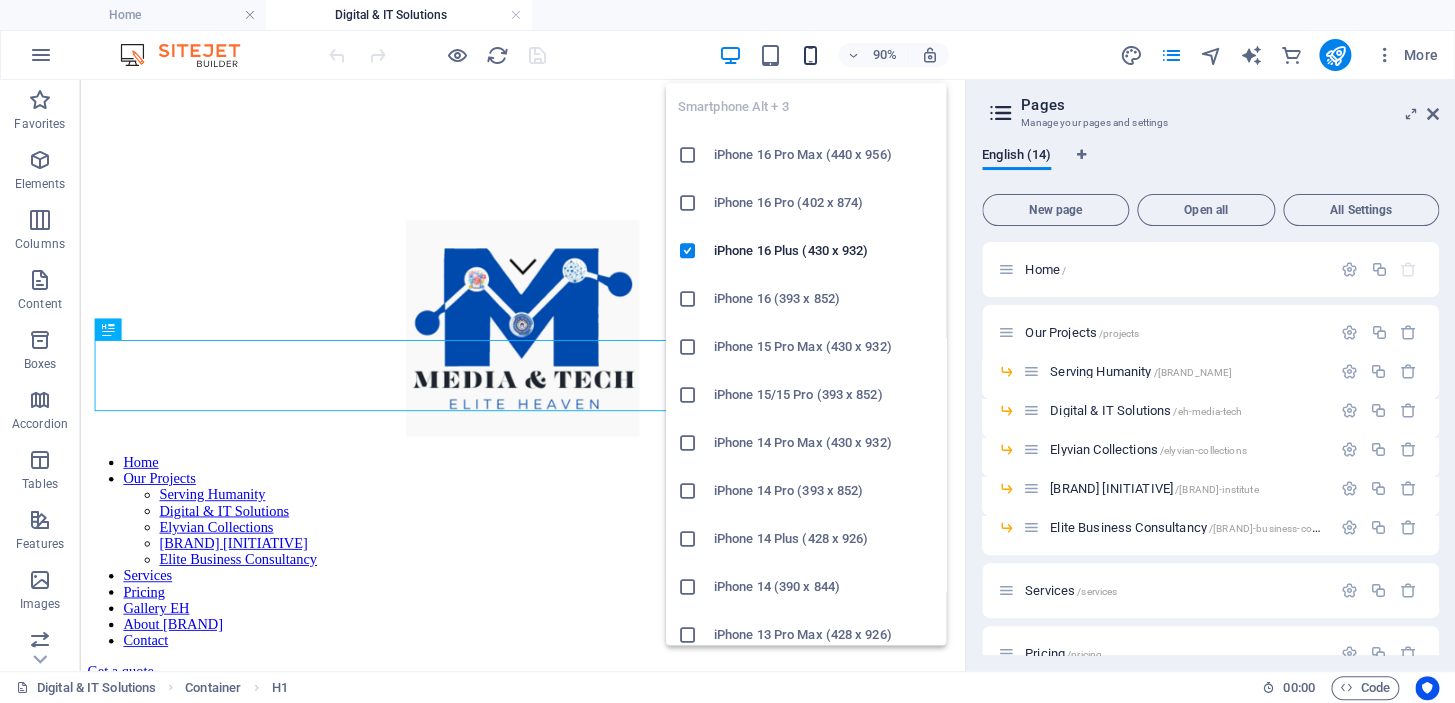 click at bounding box center (810, 55) 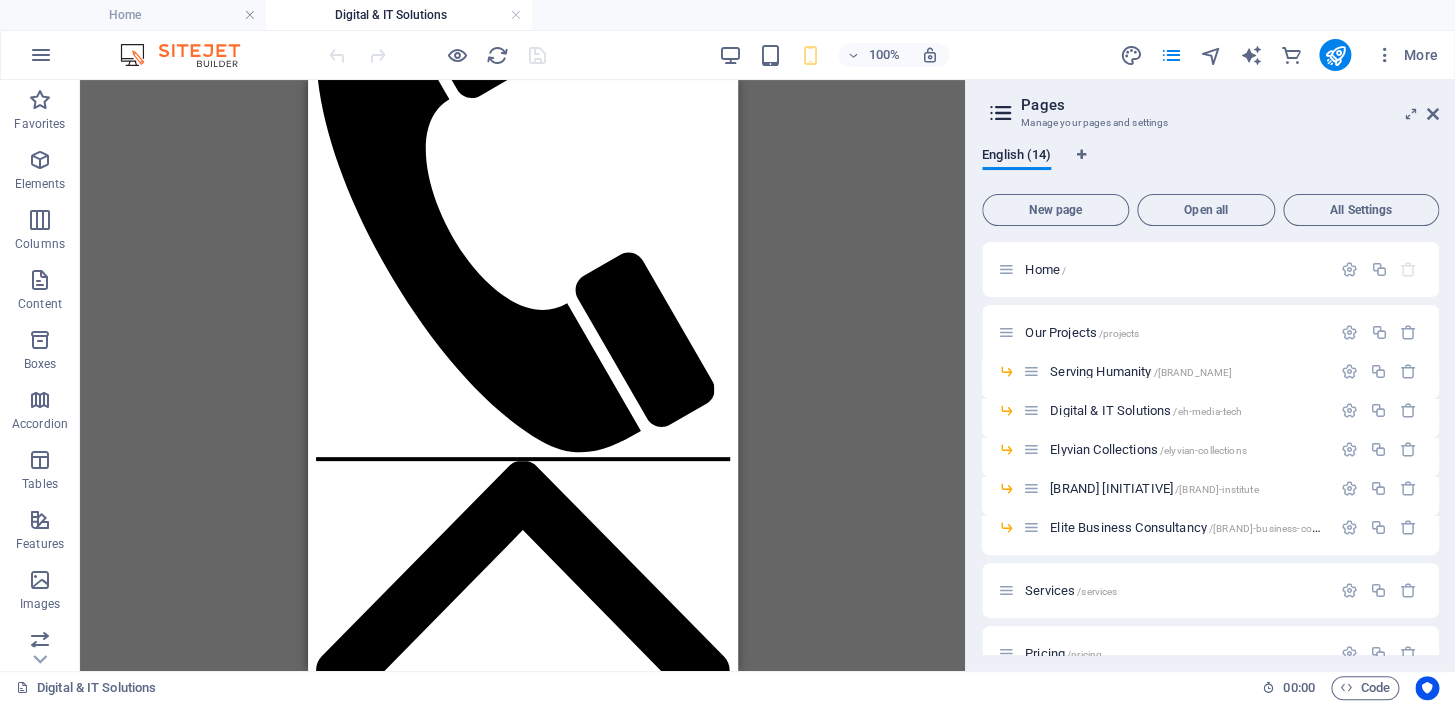 scroll, scrollTop: 1826, scrollLeft: 0, axis: vertical 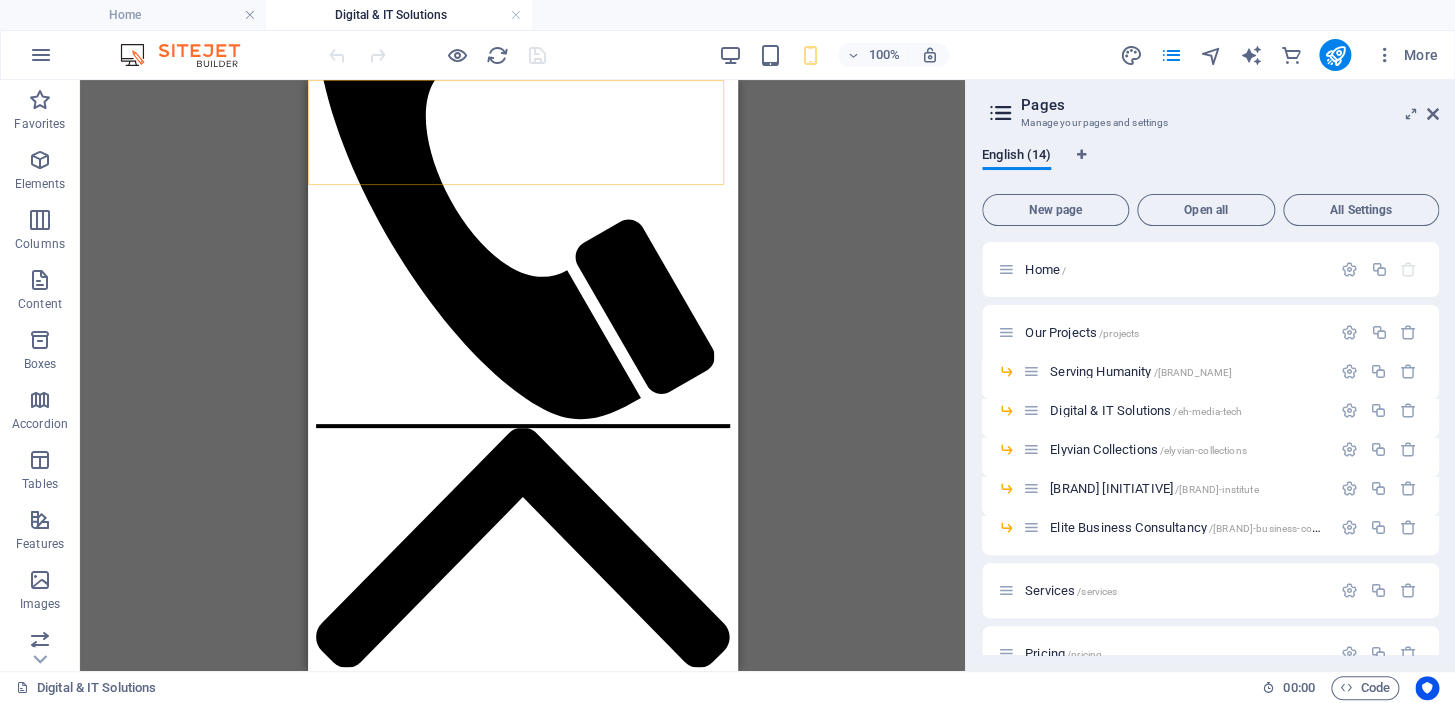 click on "Get a quote" at bounding box center (522, -700) 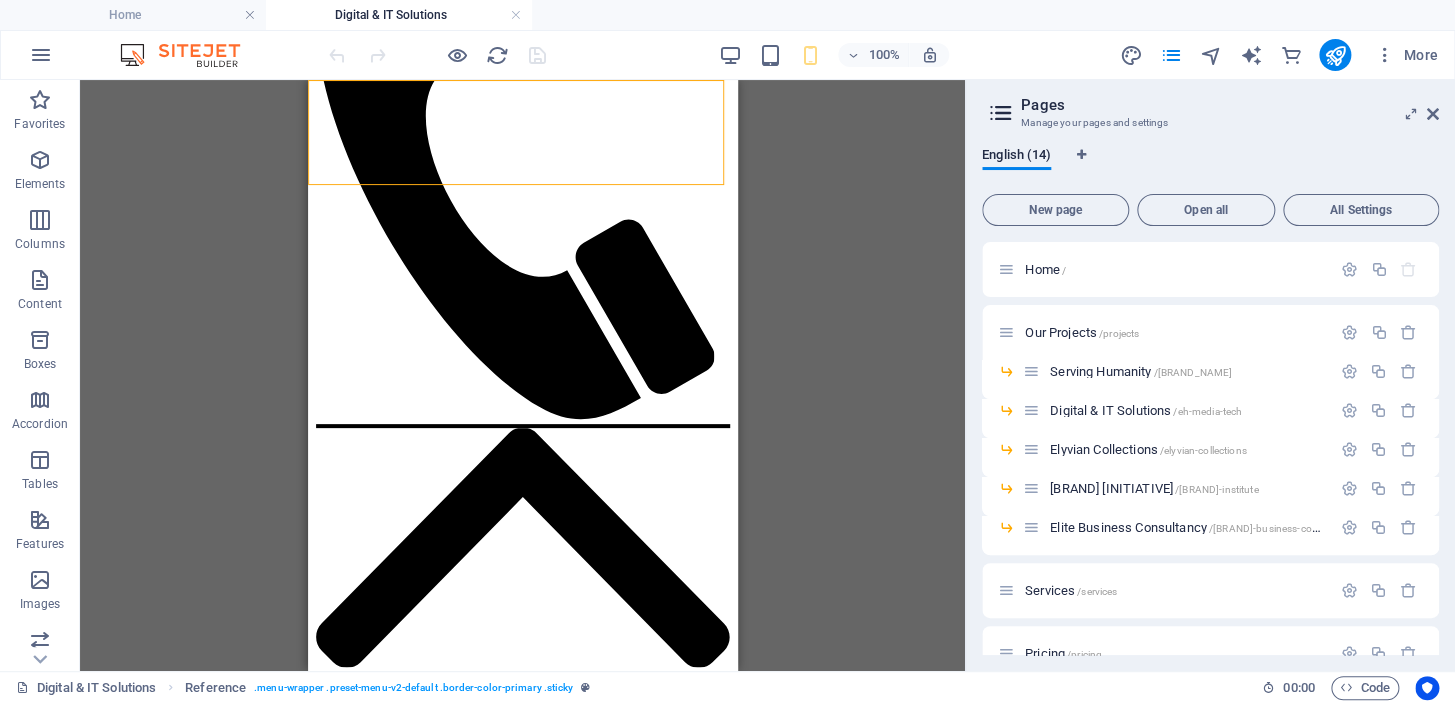 click on "Get a quote" at bounding box center [522, -700] 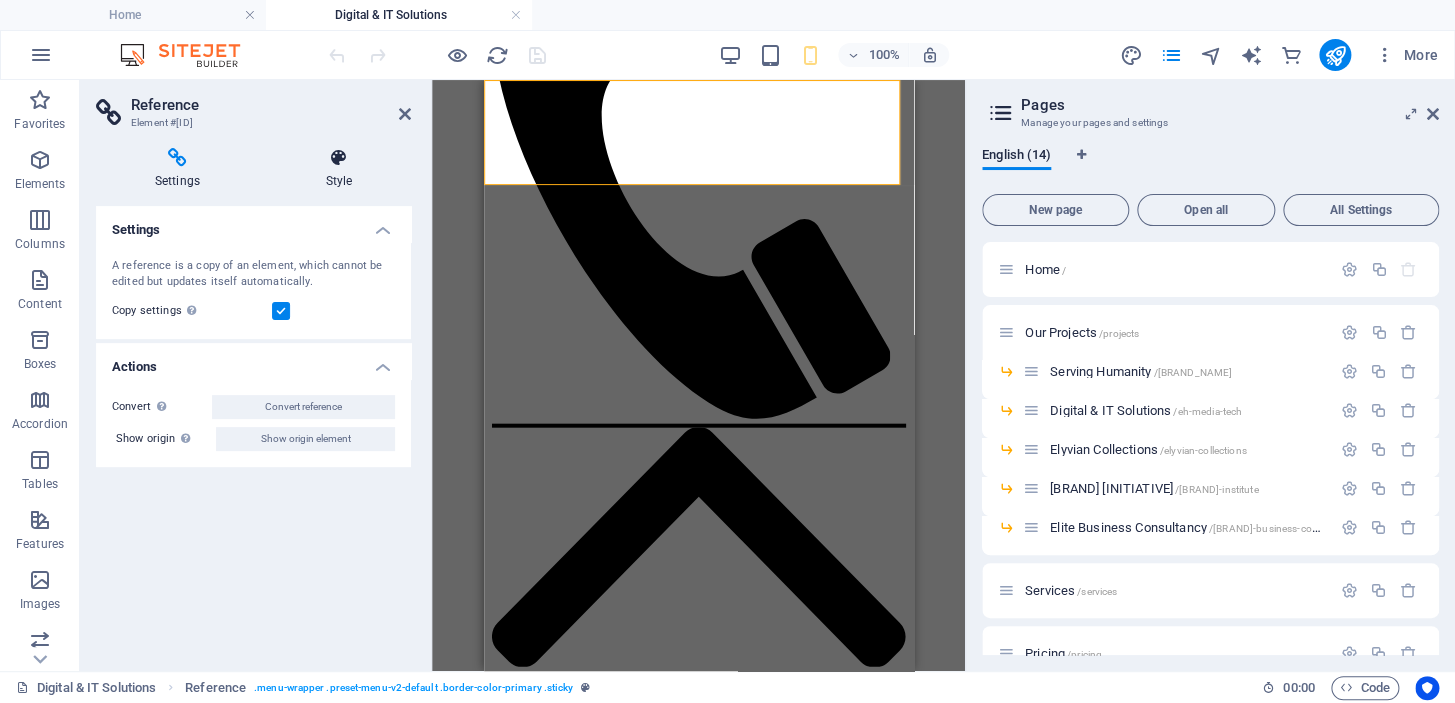 click at bounding box center [339, 158] 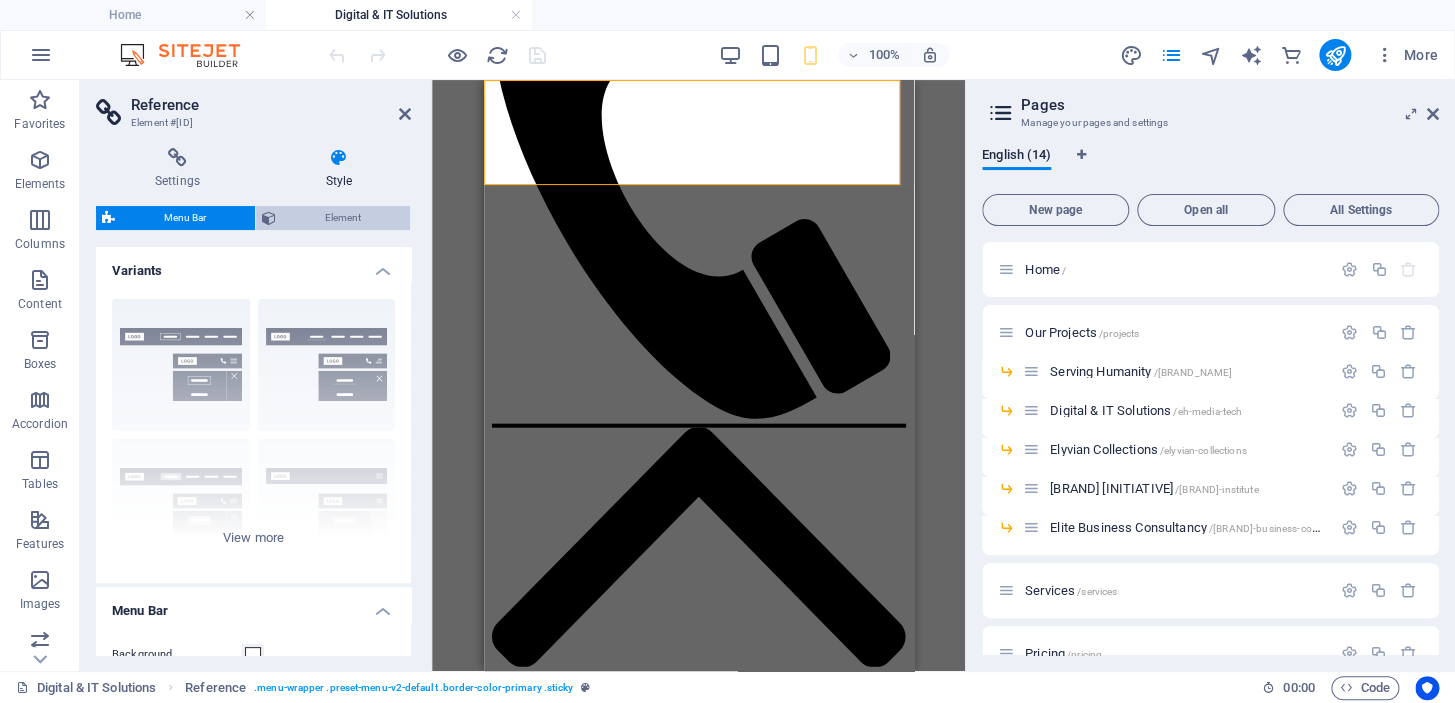 click on "Element" at bounding box center (343, 218) 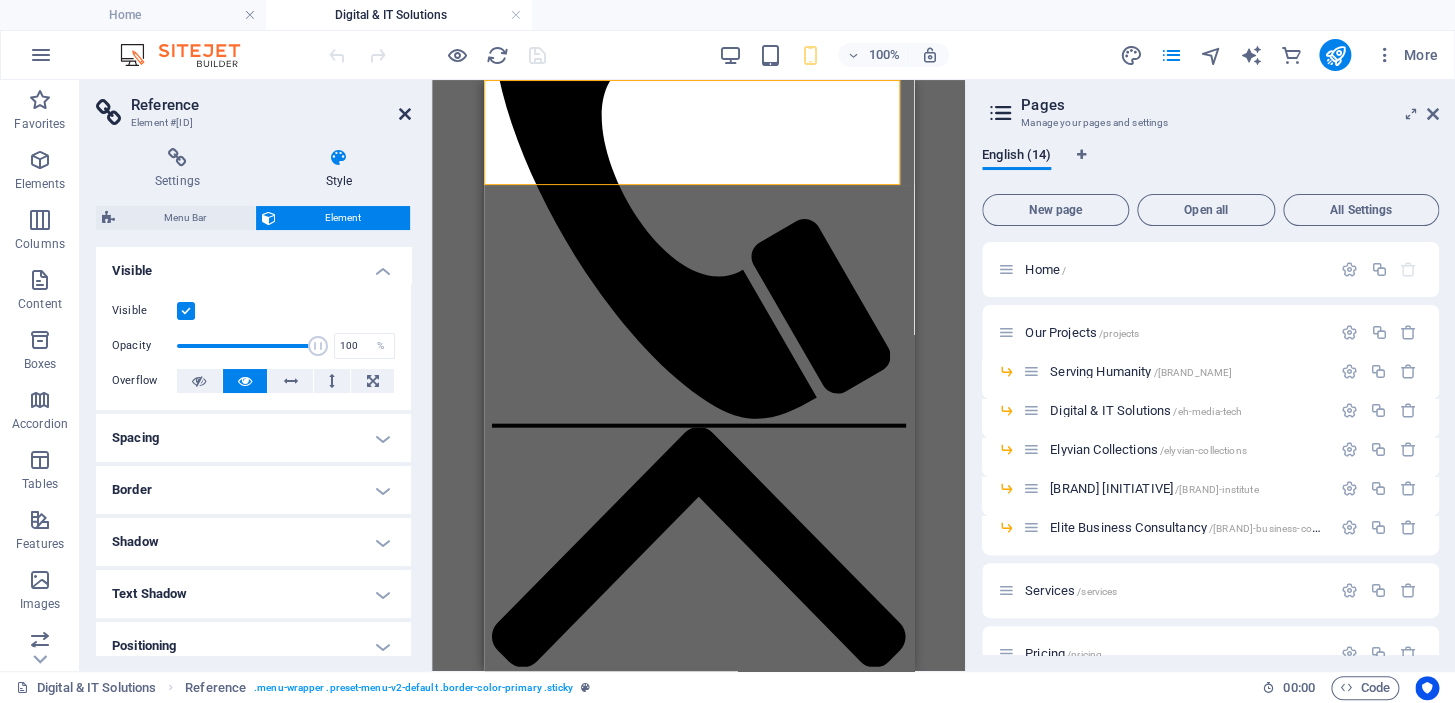 click at bounding box center [405, 114] 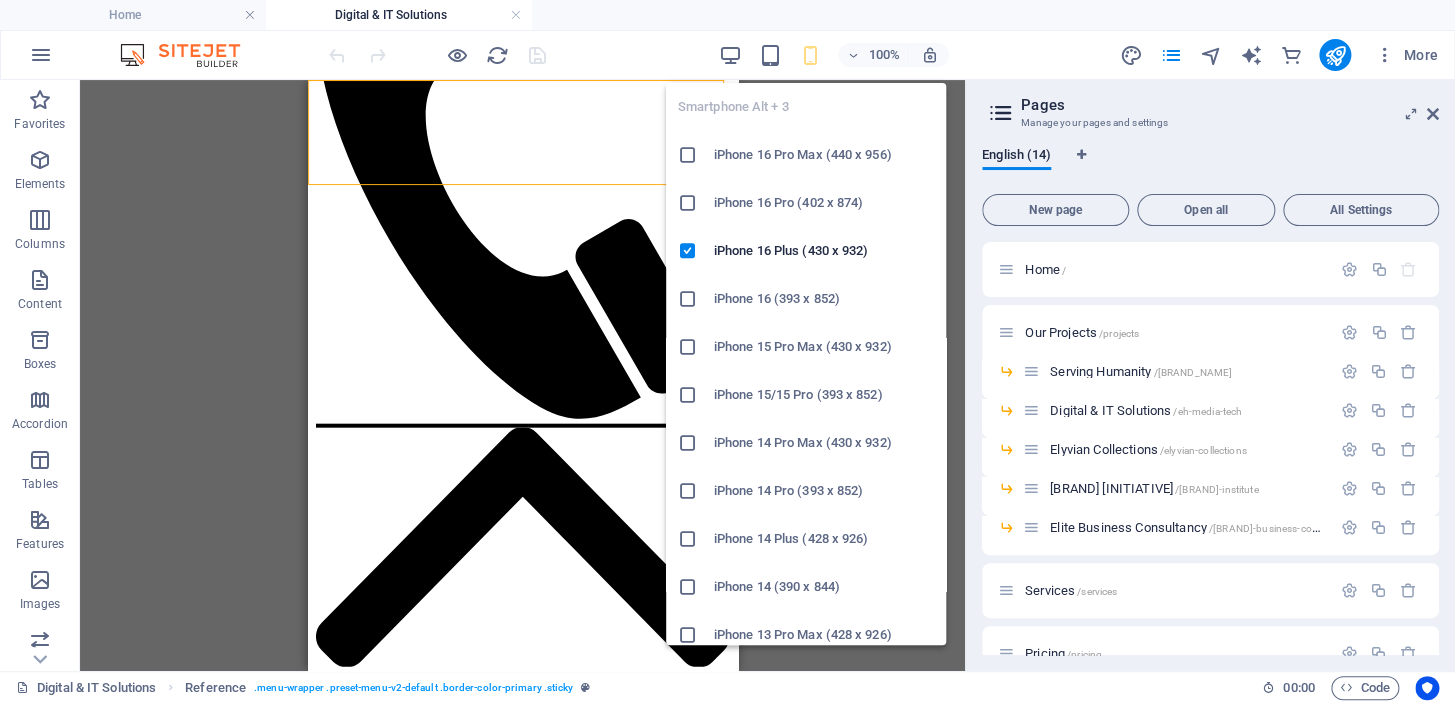 click at bounding box center [810, 55] 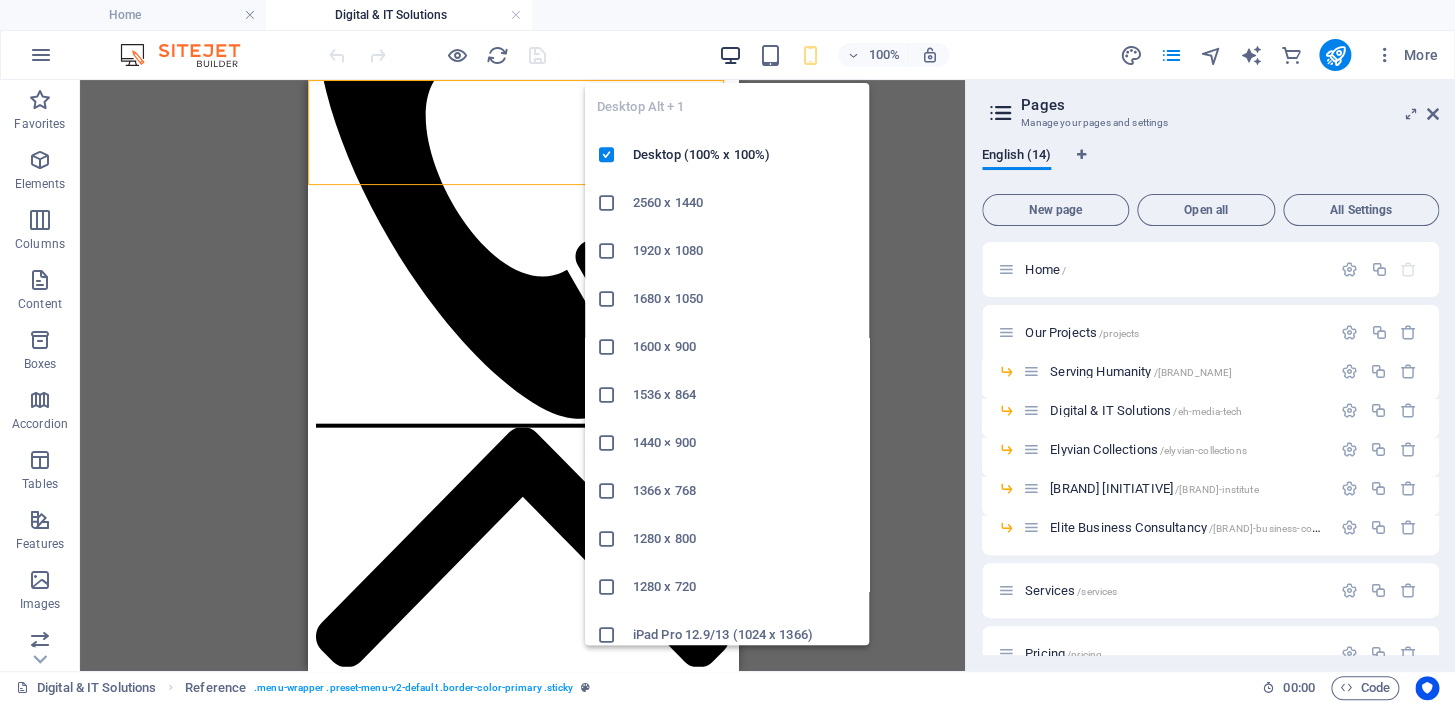 click at bounding box center (730, 55) 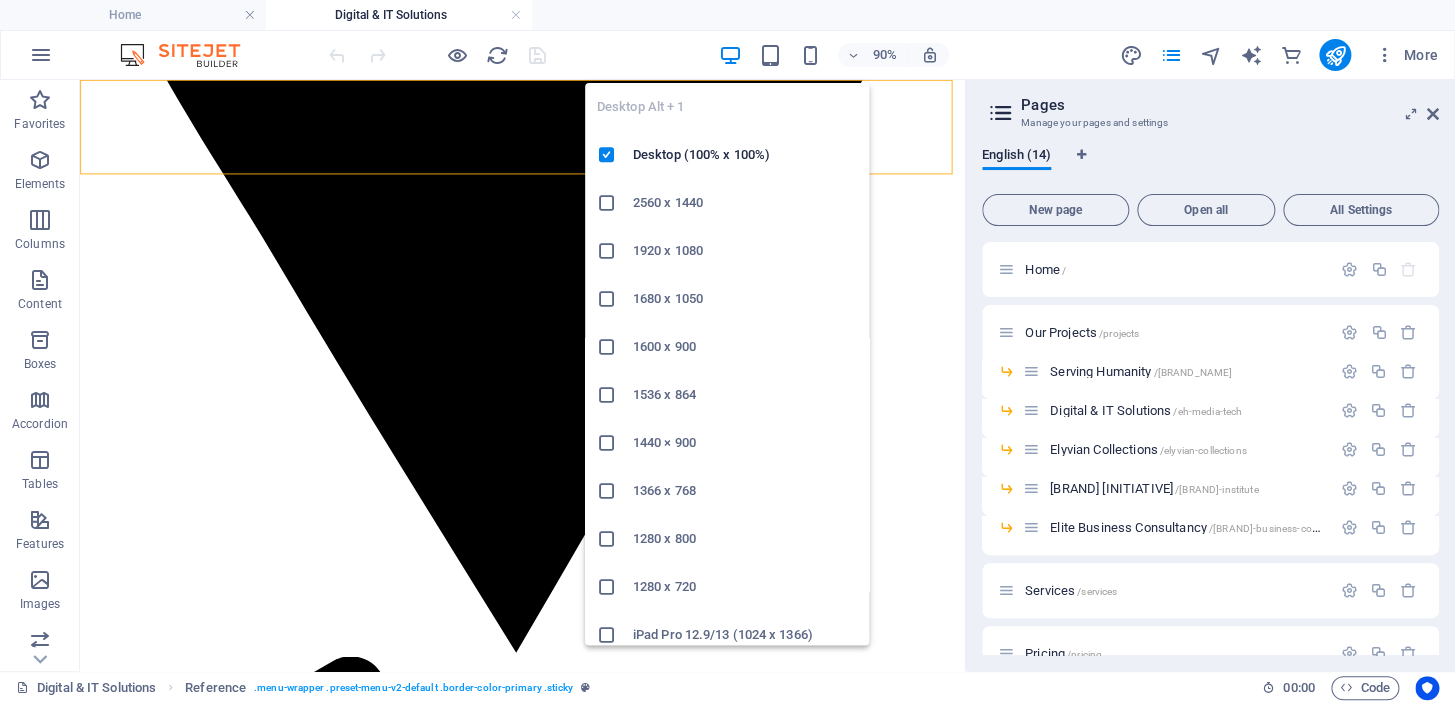 scroll, scrollTop: 1824, scrollLeft: 0, axis: vertical 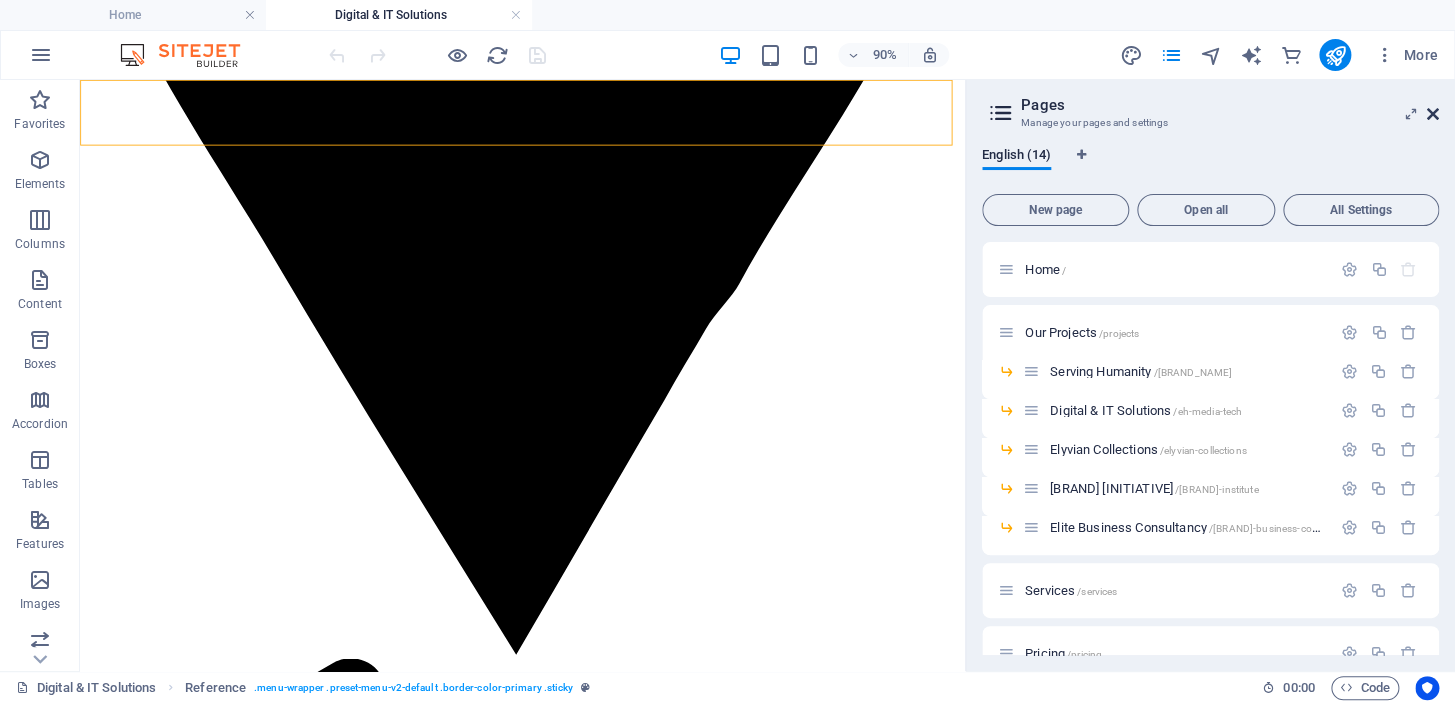click at bounding box center [1433, 114] 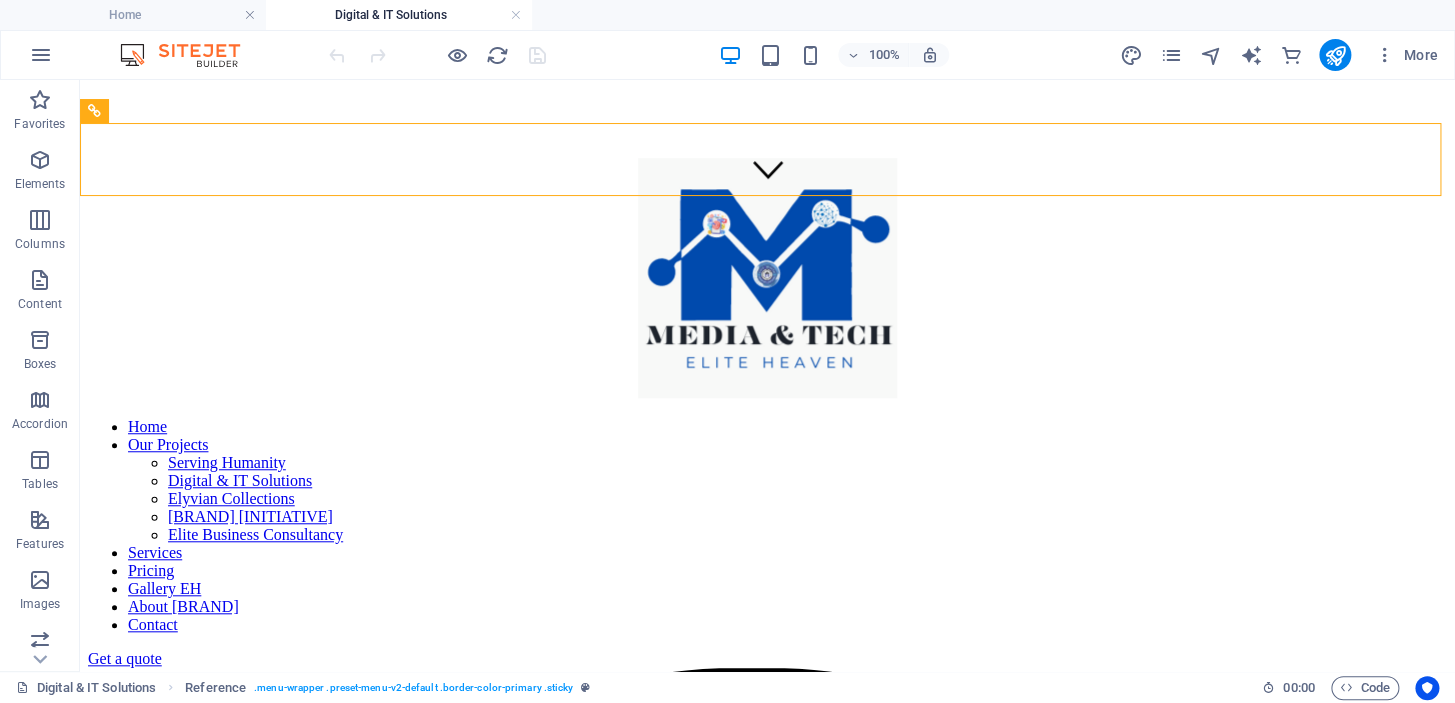 scroll, scrollTop: 554, scrollLeft: 0, axis: vertical 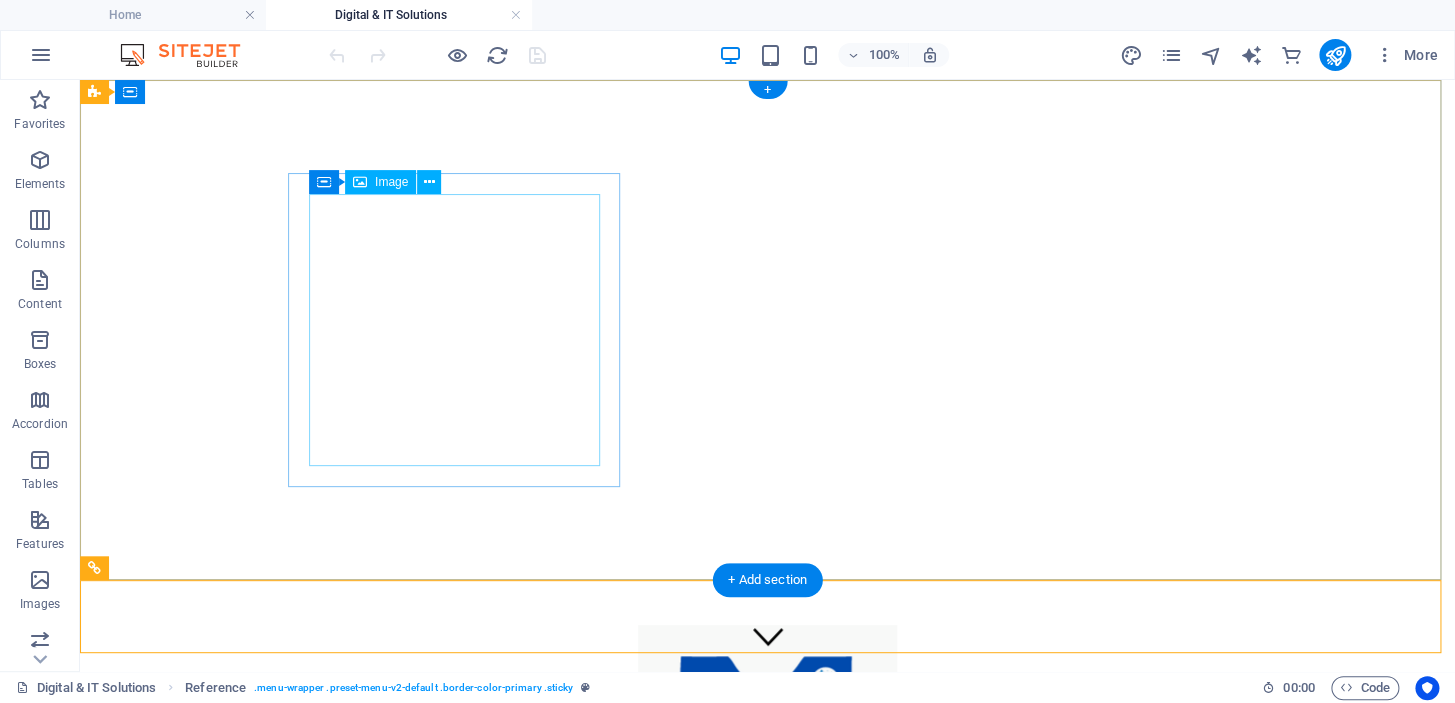 click at bounding box center (767, 747) 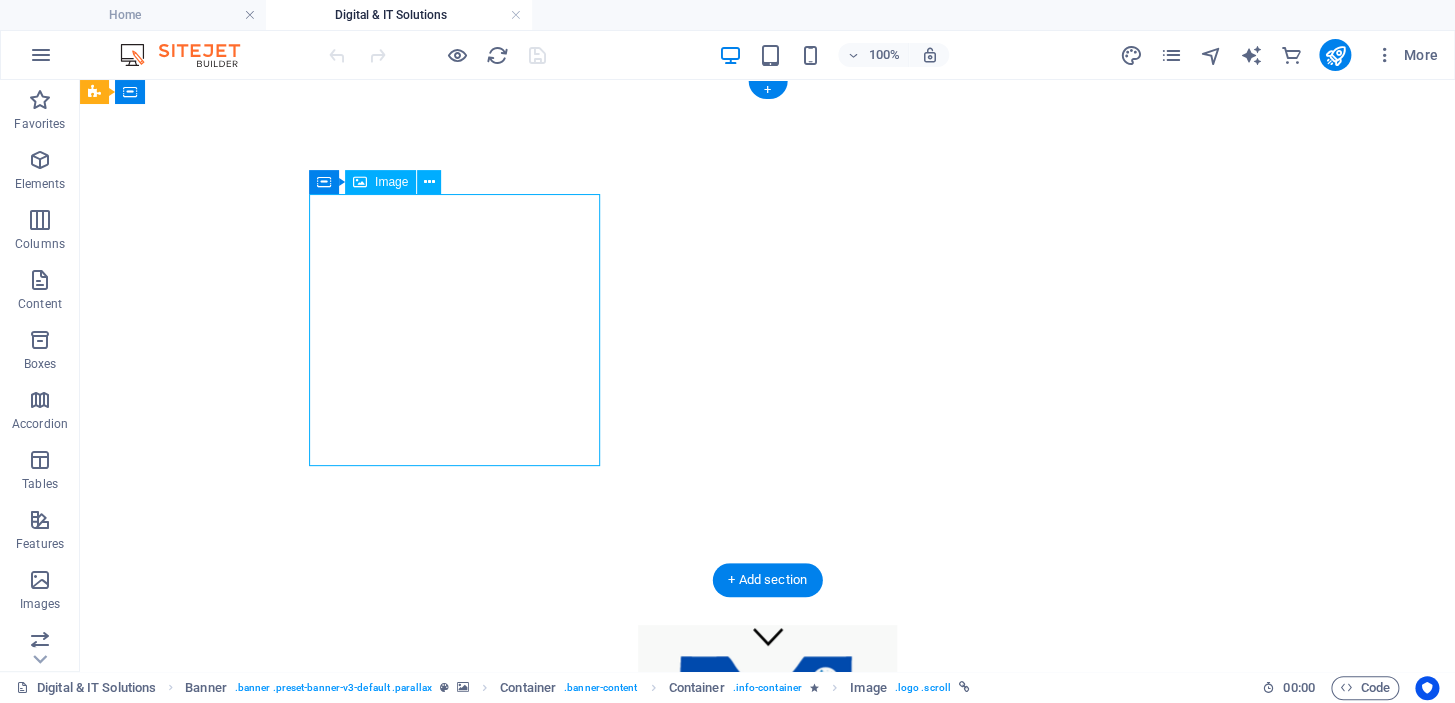 click at bounding box center [767, 747] 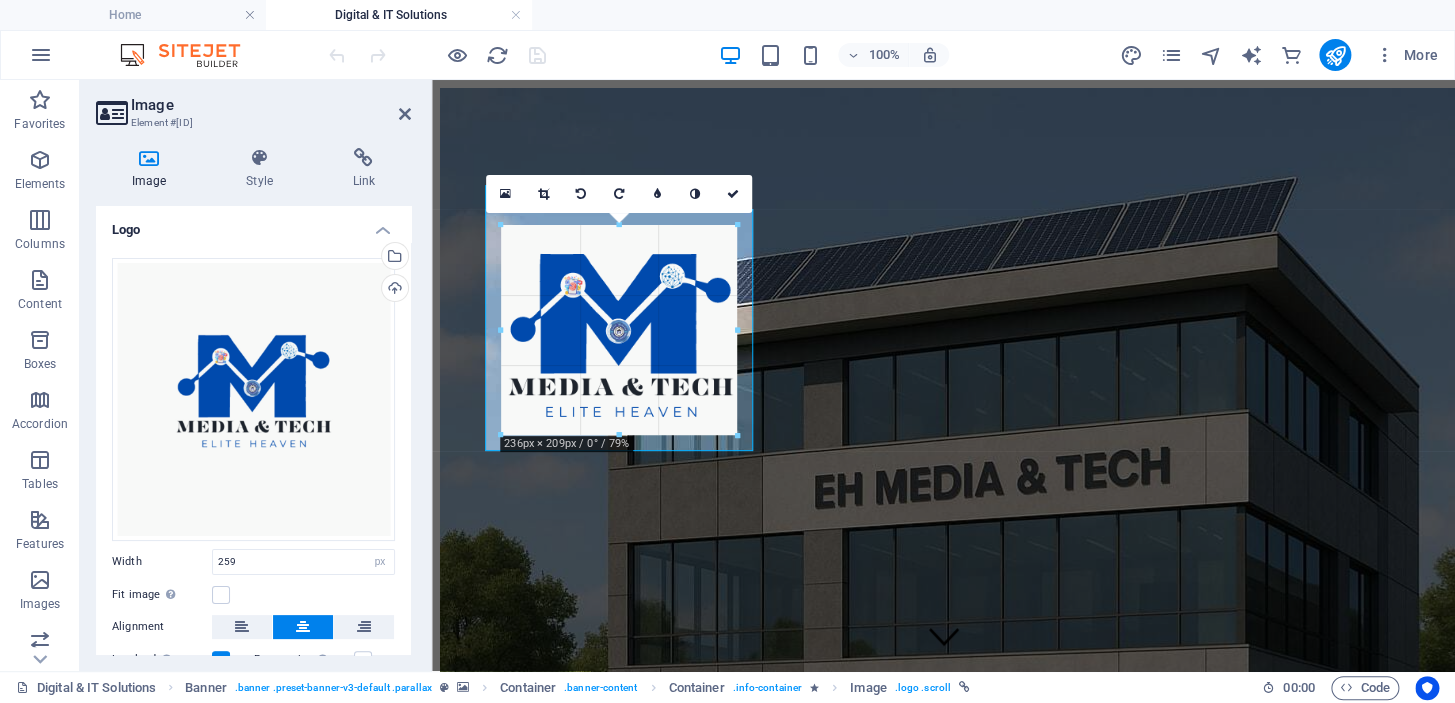 drag, startPoint x: 763, startPoint y: 452, endPoint x: 740, endPoint y: 417, distance: 41.880783 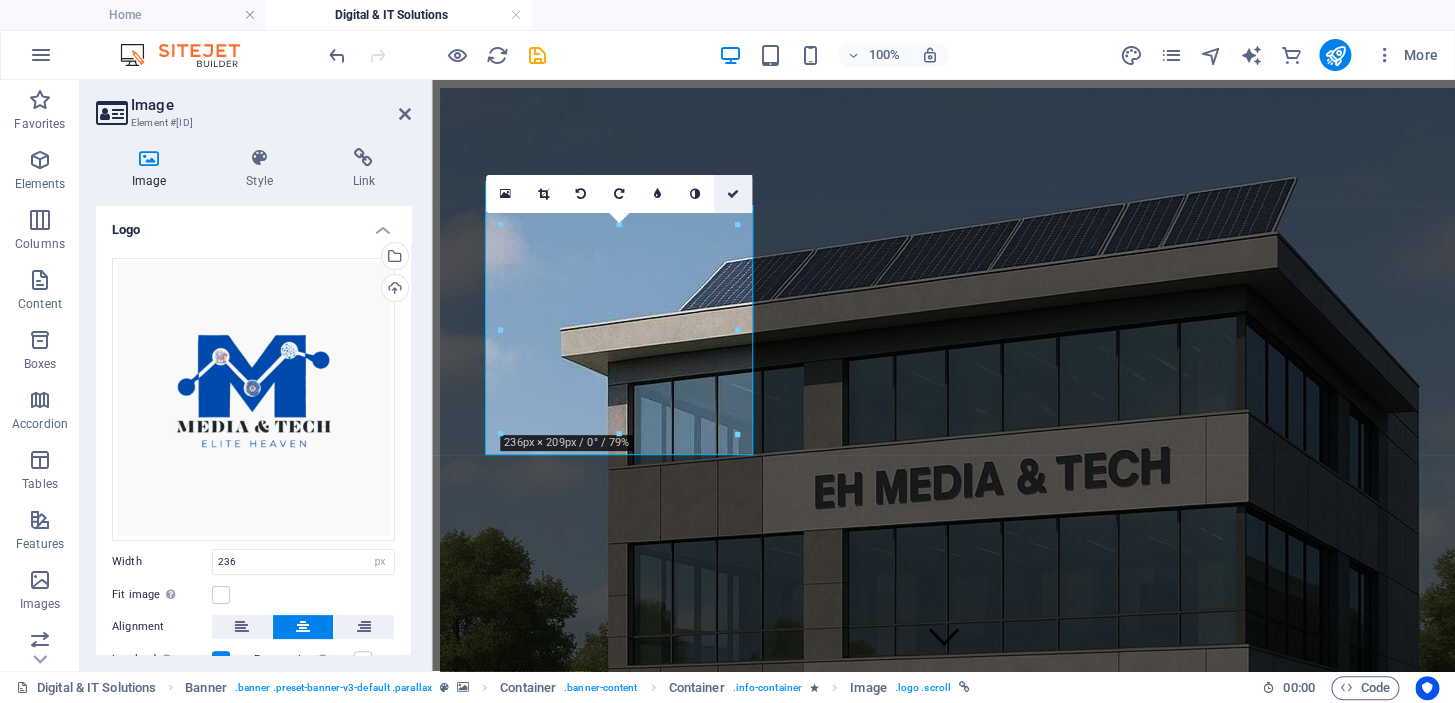click at bounding box center [733, 194] 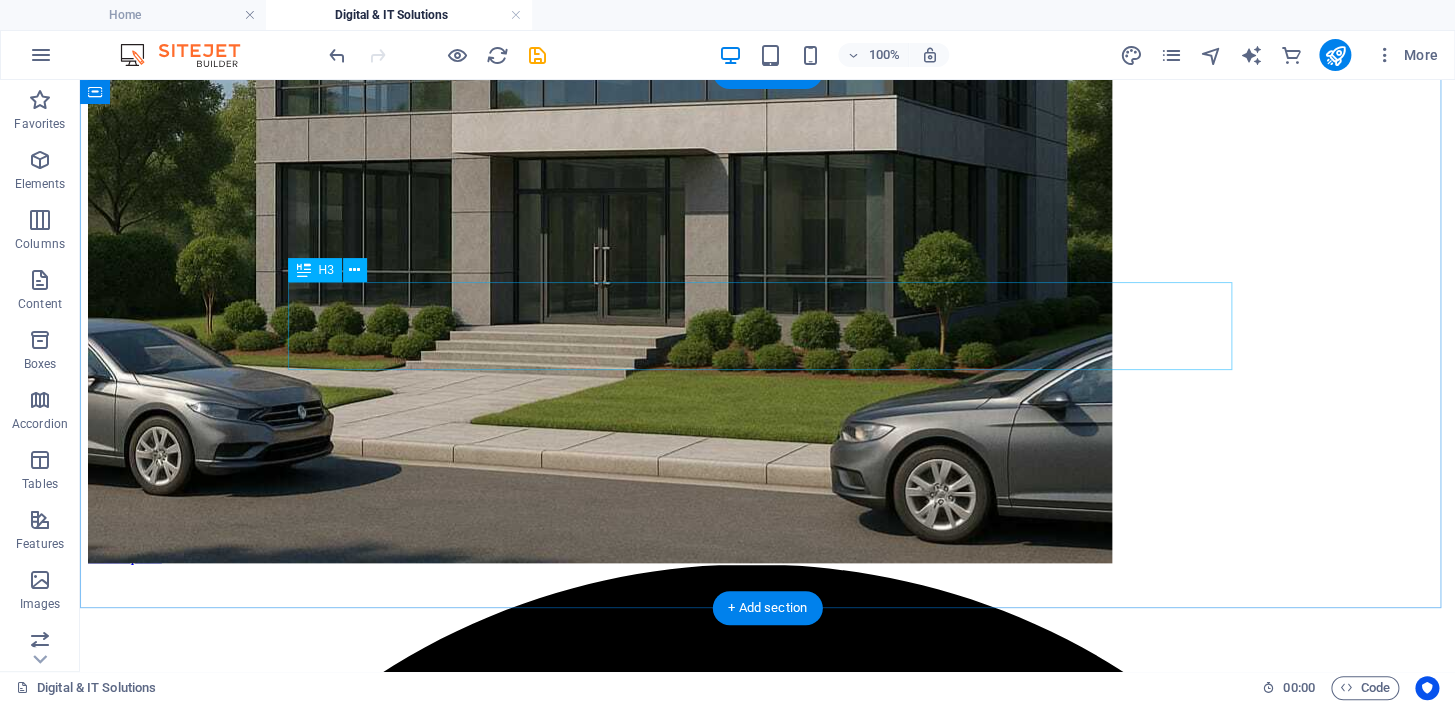 scroll, scrollTop: 454, scrollLeft: 0, axis: vertical 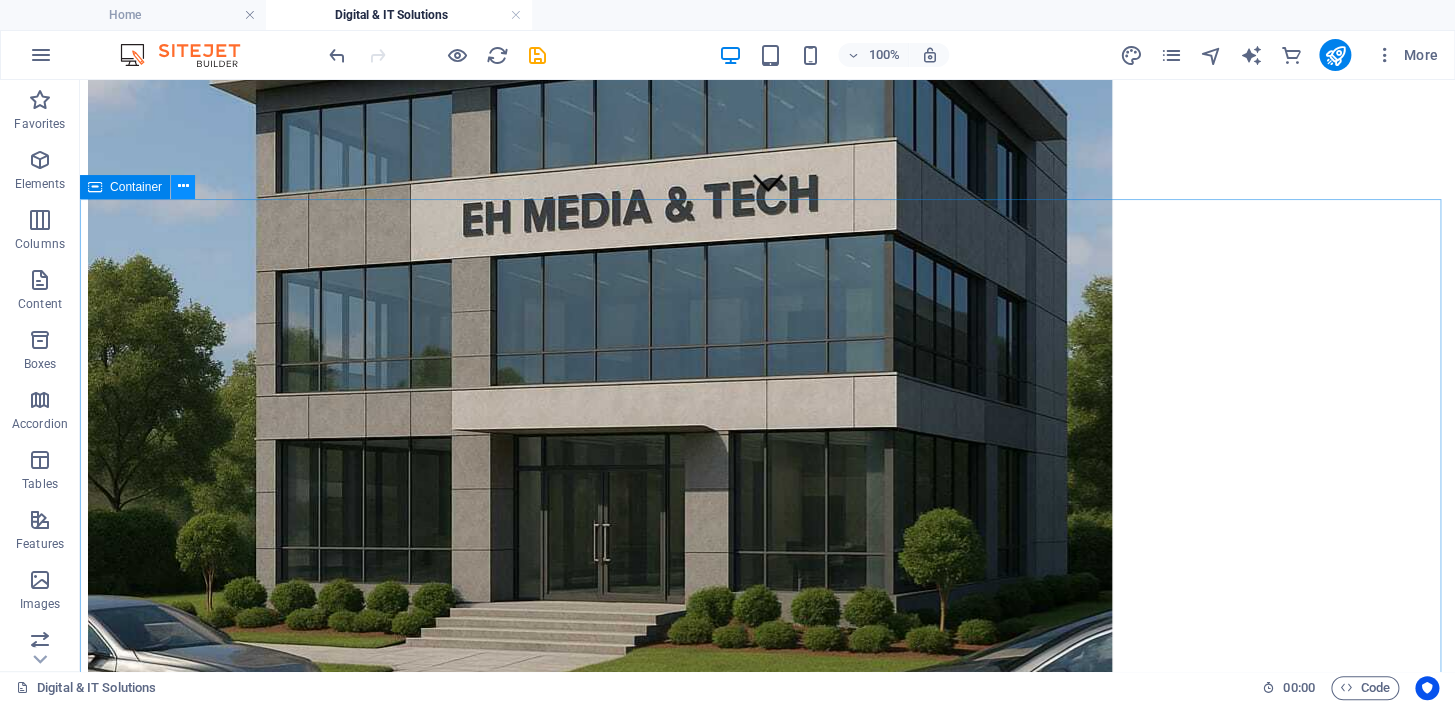 click at bounding box center [183, 186] 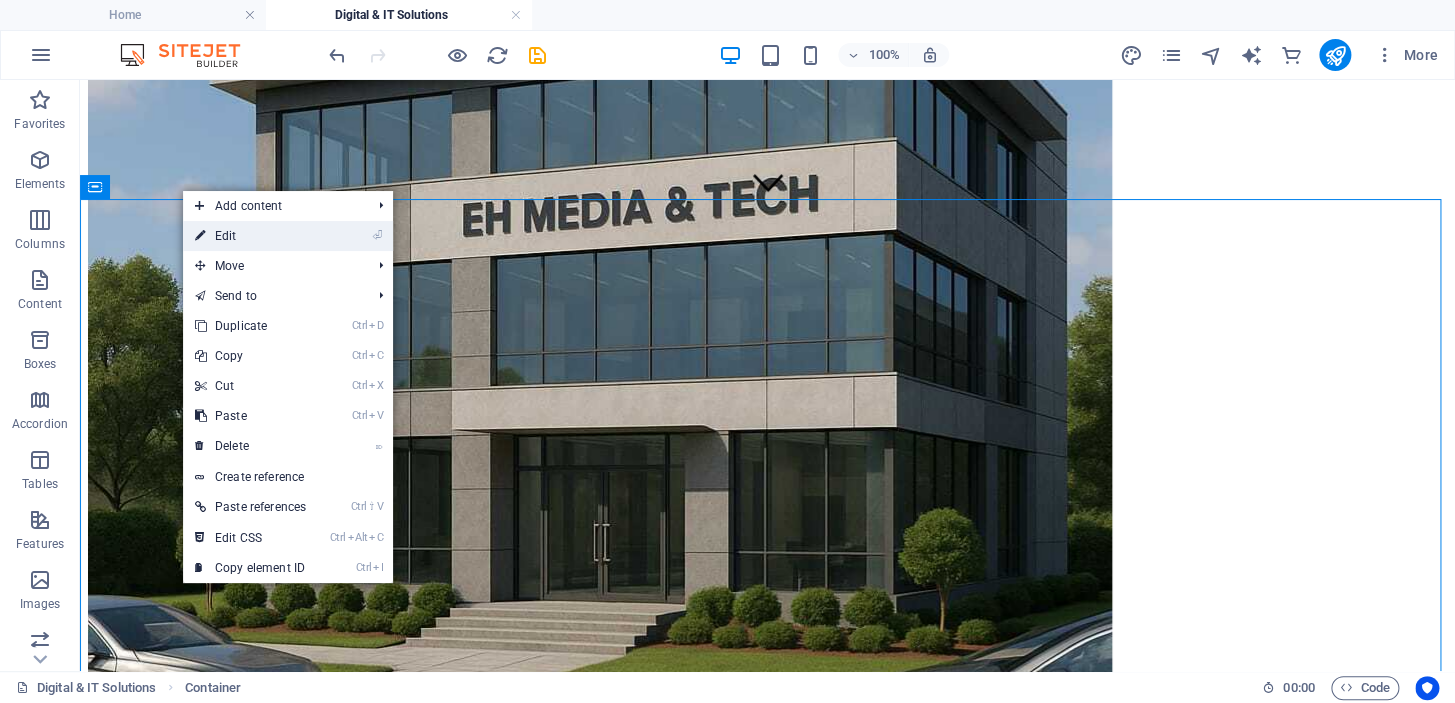 click on "⏎  Edit" at bounding box center (250, 236) 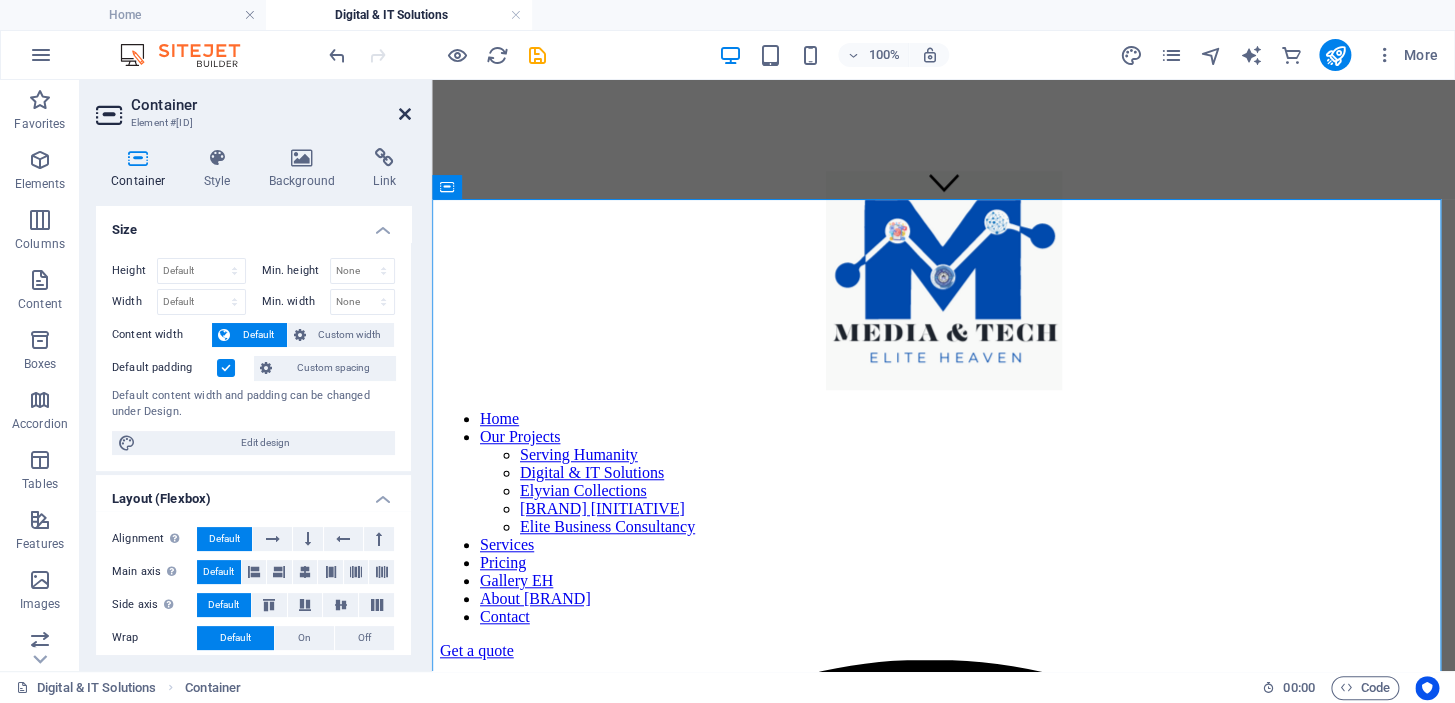 click at bounding box center [405, 114] 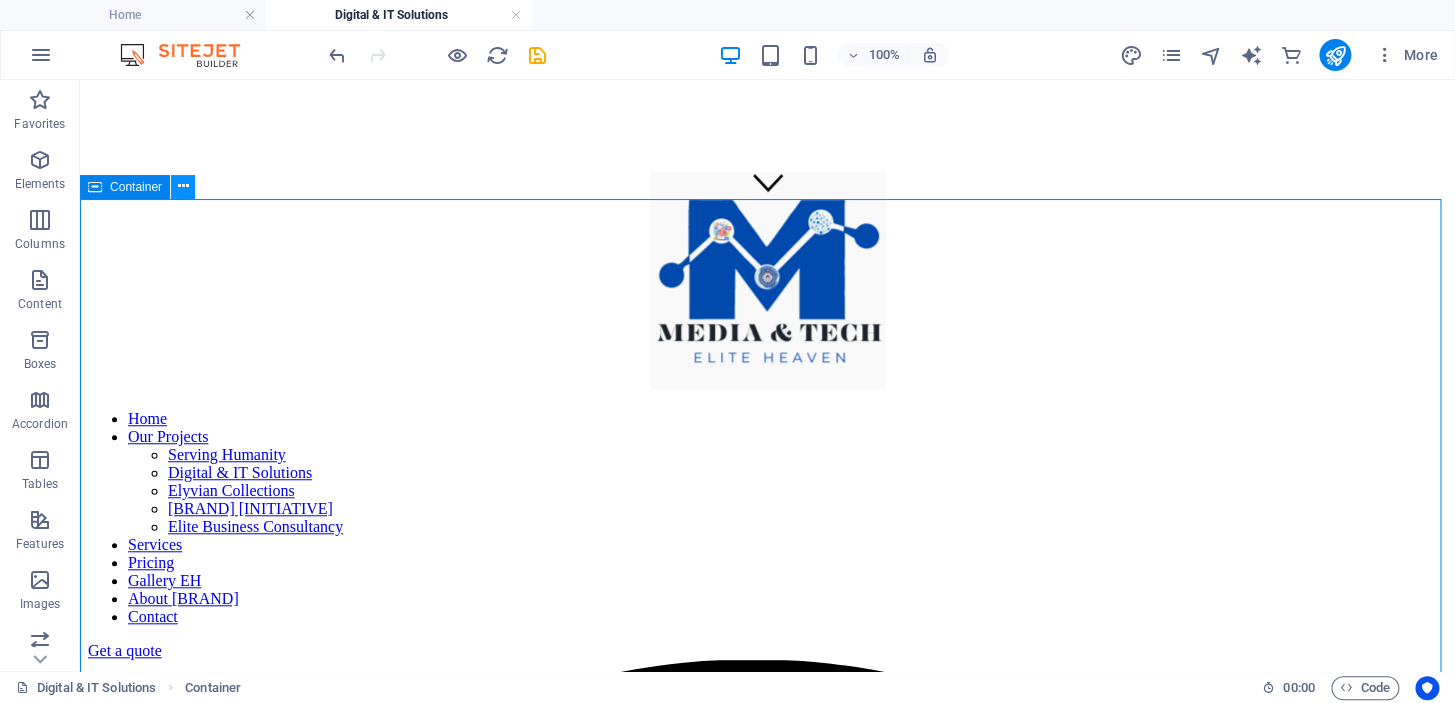 click at bounding box center (183, 186) 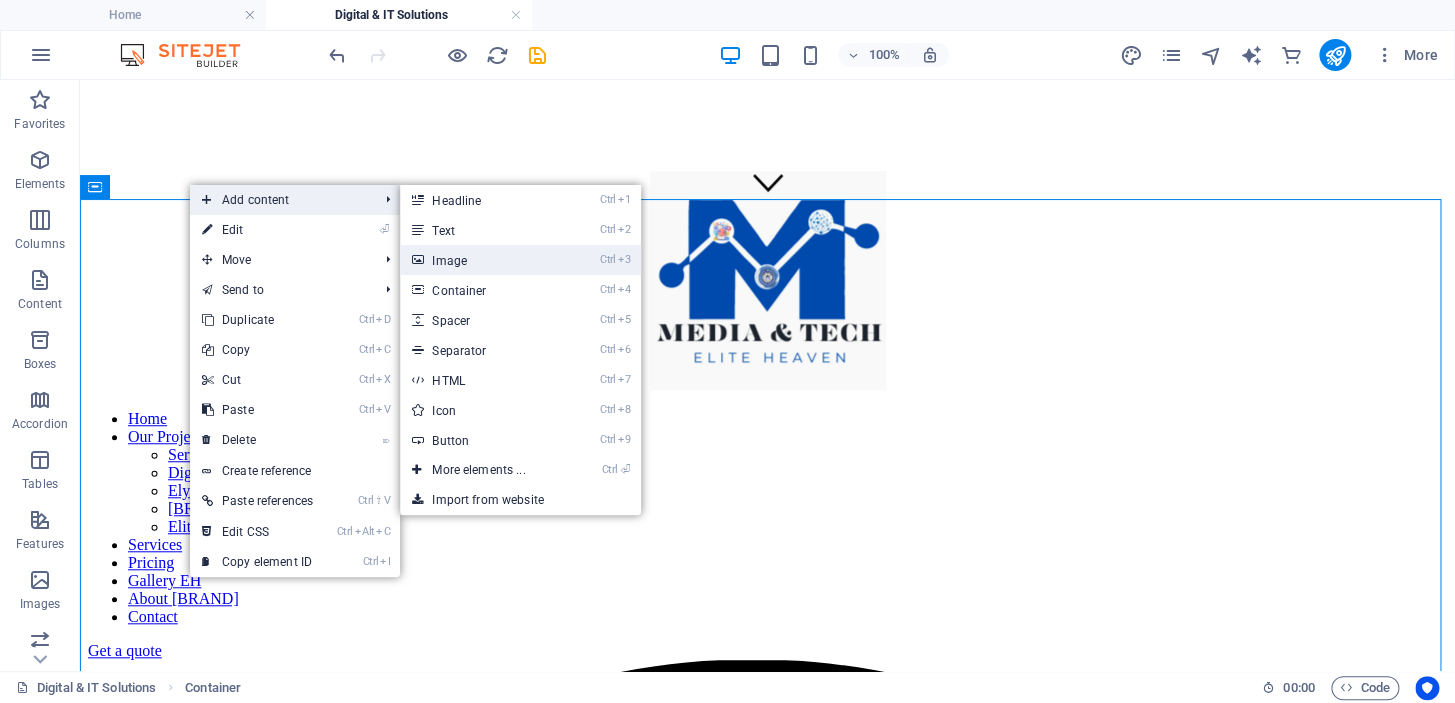 click on "Ctrl 3  Image" at bounding box center (482, 260) 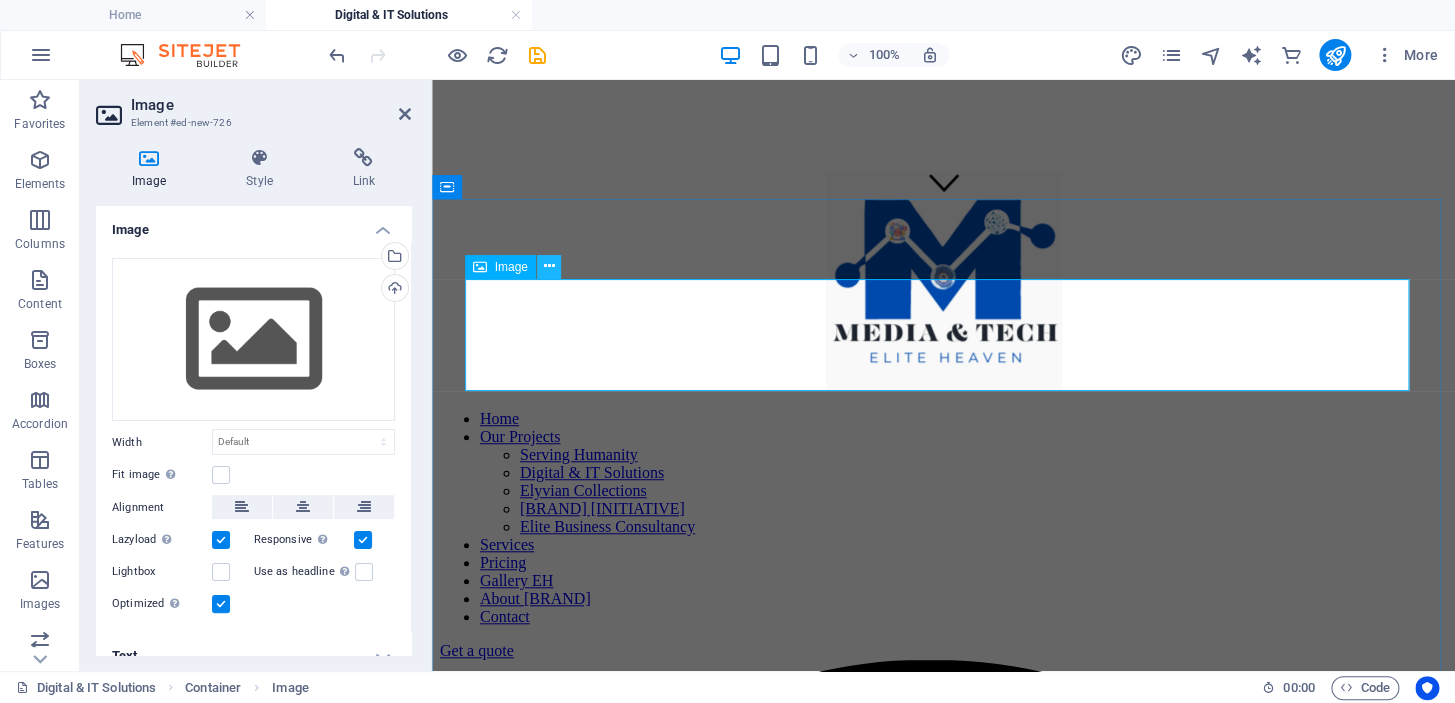 click at bounding box center [548, 266] 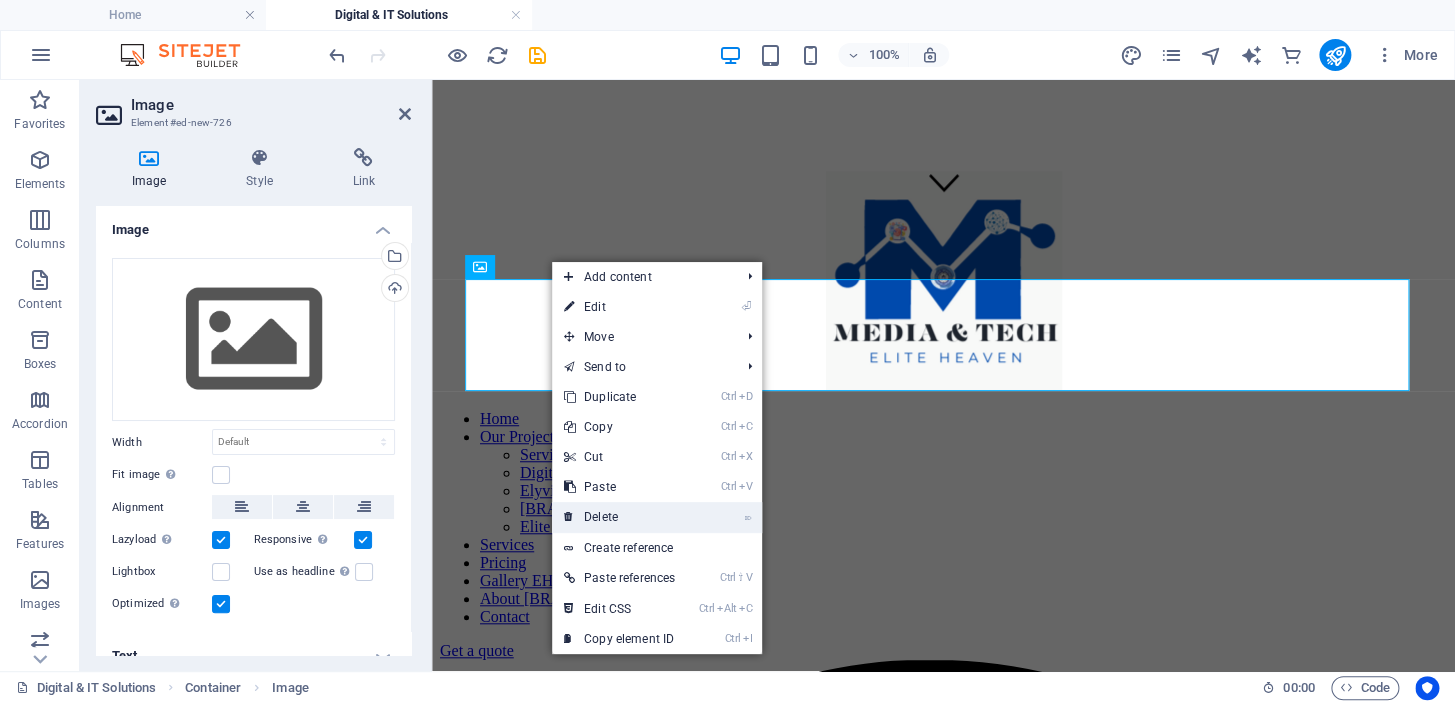 drag, startPoint x: 640, startPoint y: 514, endPoint x: 560, endPoint y: 435, distance: 112.432205 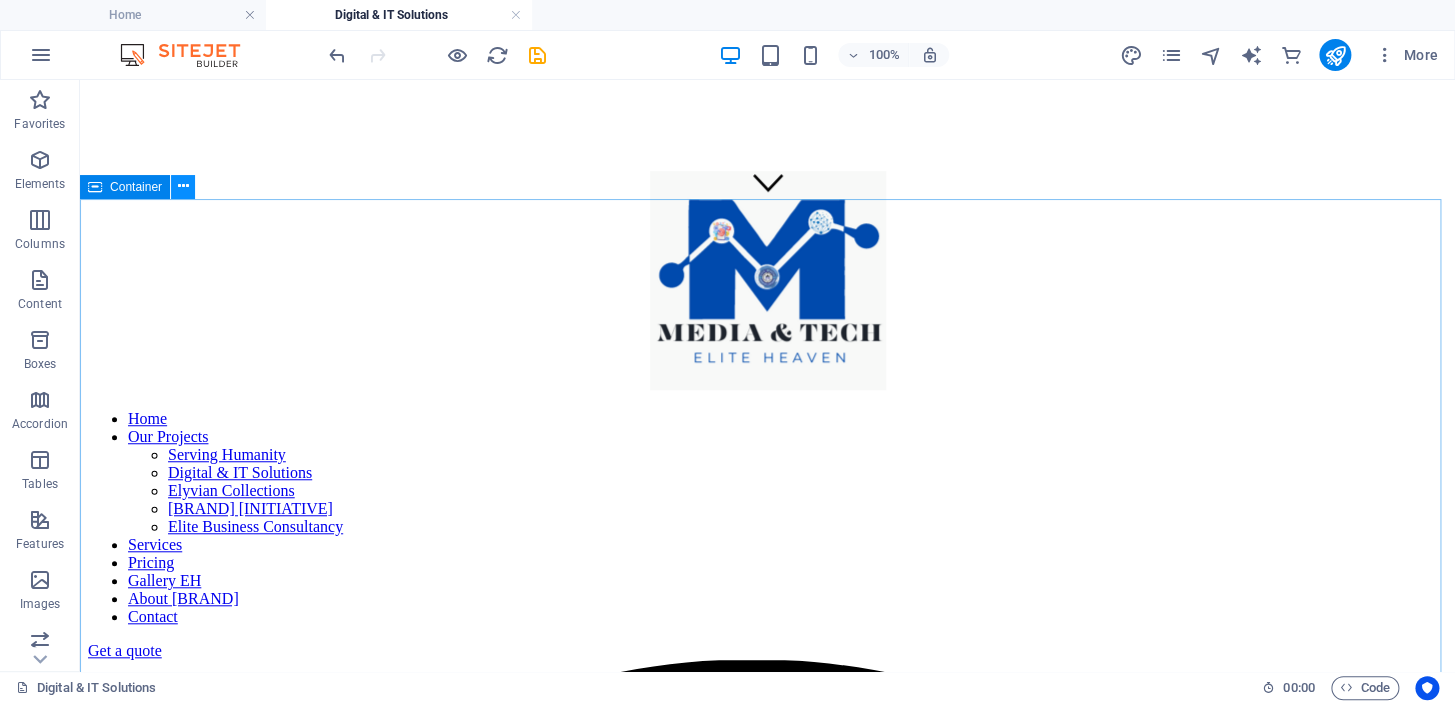 click at bounding box center (183, 186) 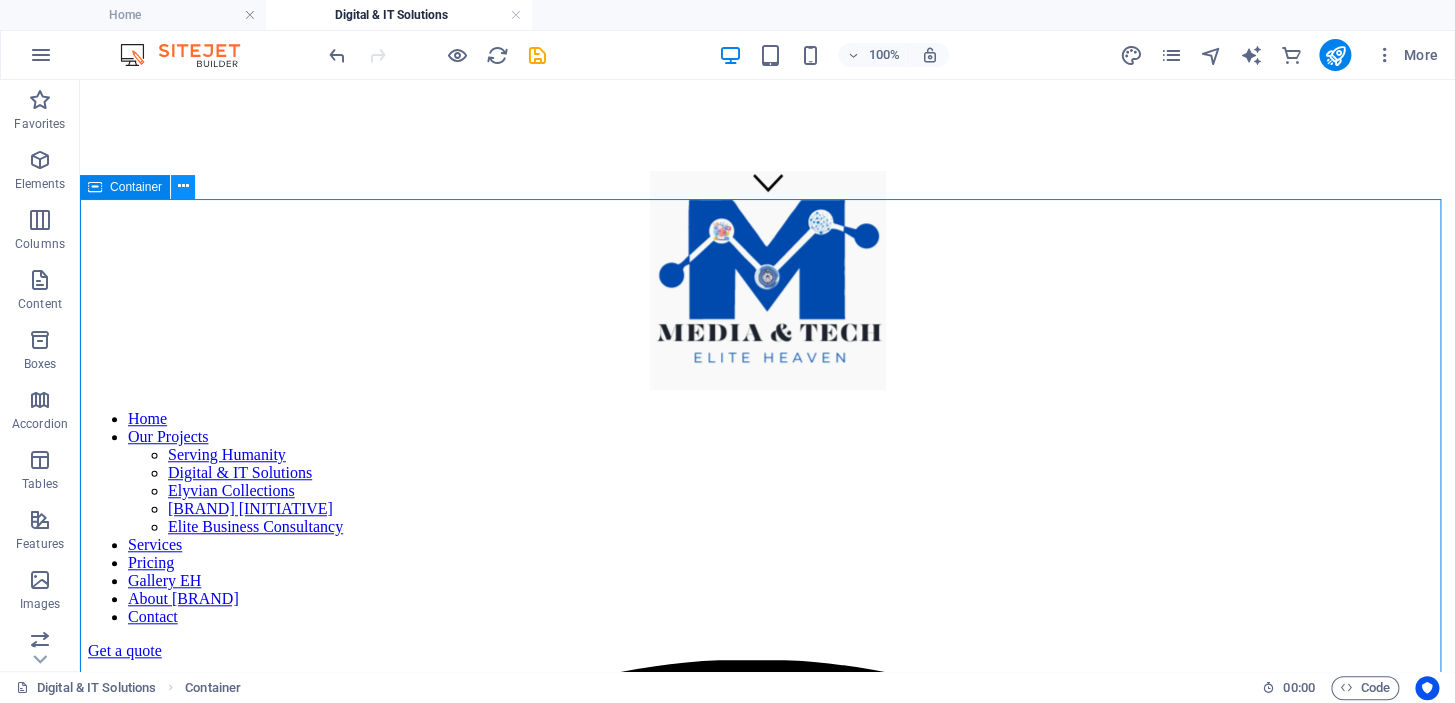 click at bounding box center (183, 186) 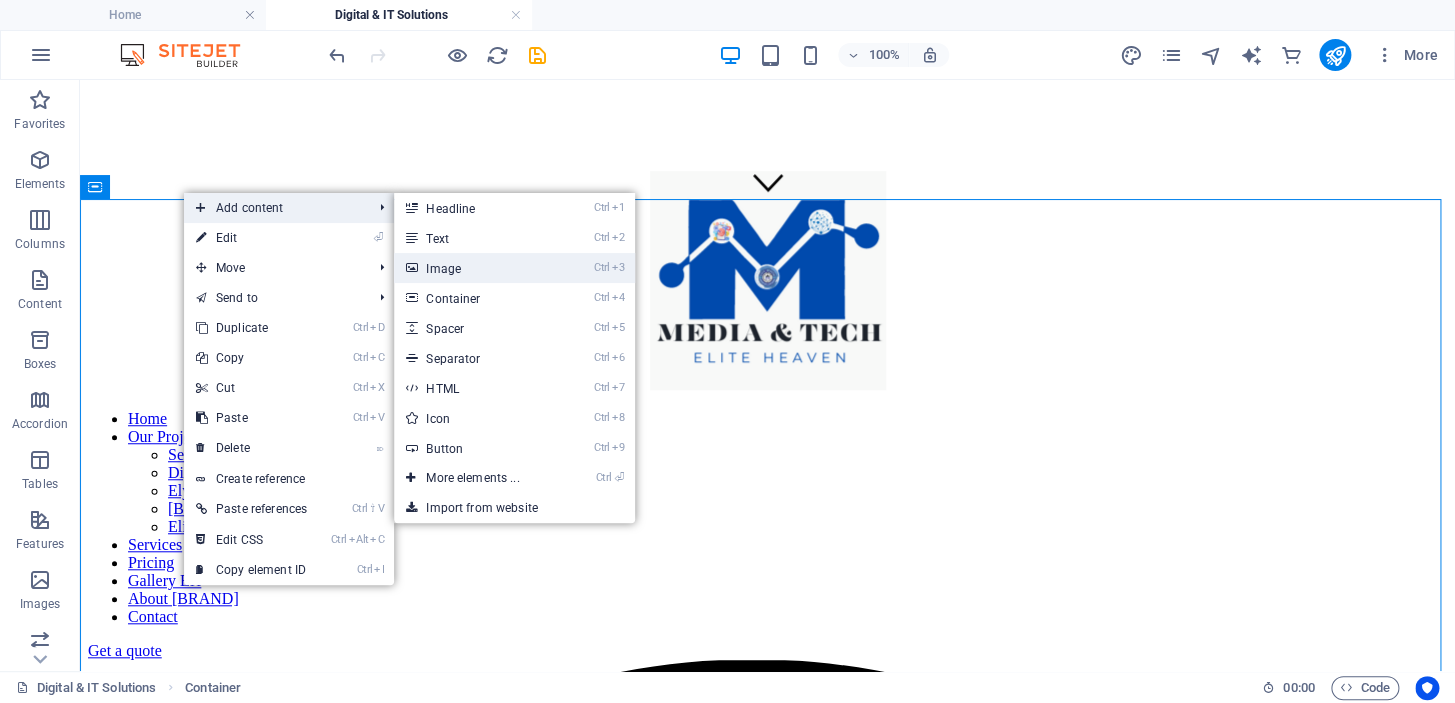 click on "Ctrl 3  Image" at bounding box center (476, 268) 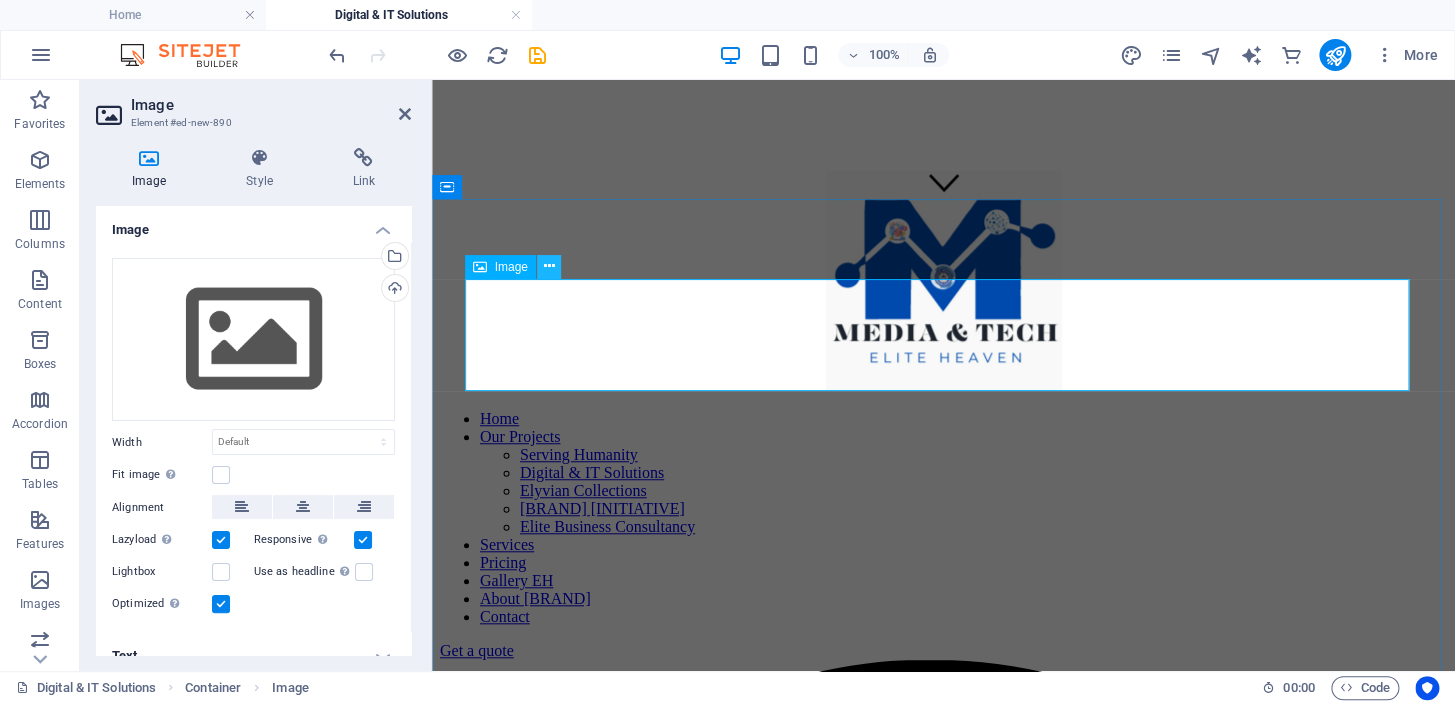 click at bounding box center [548, 266] 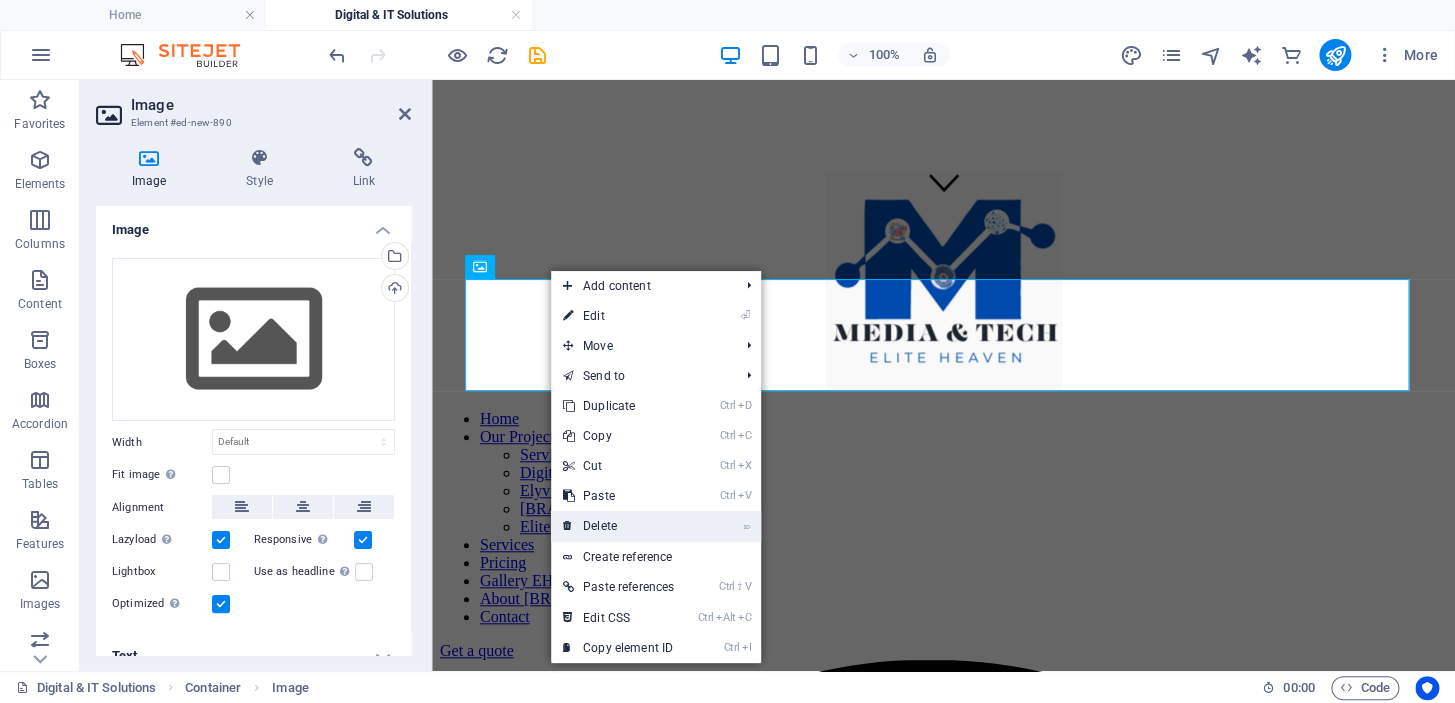 click on "⌦  Delete" at bounding box center [618, 526] 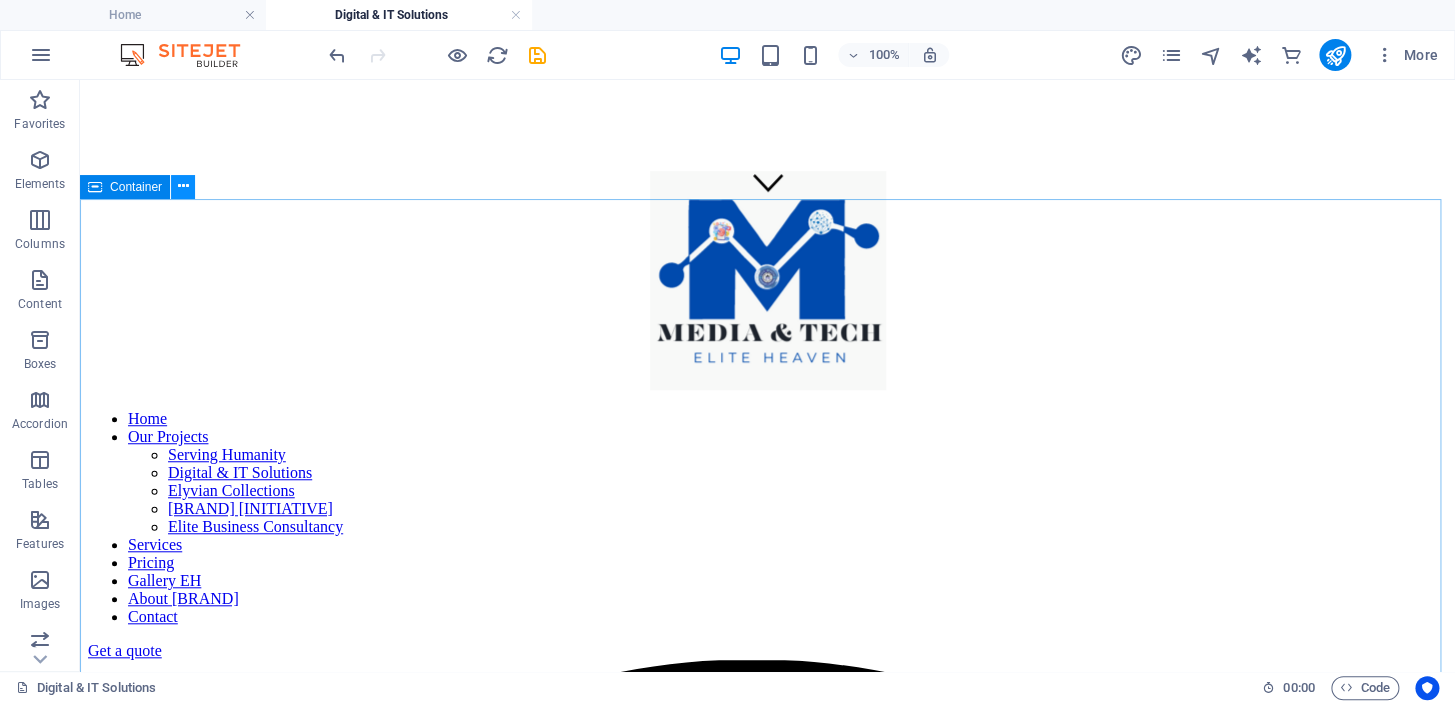 click at bounding box center [183, 186] 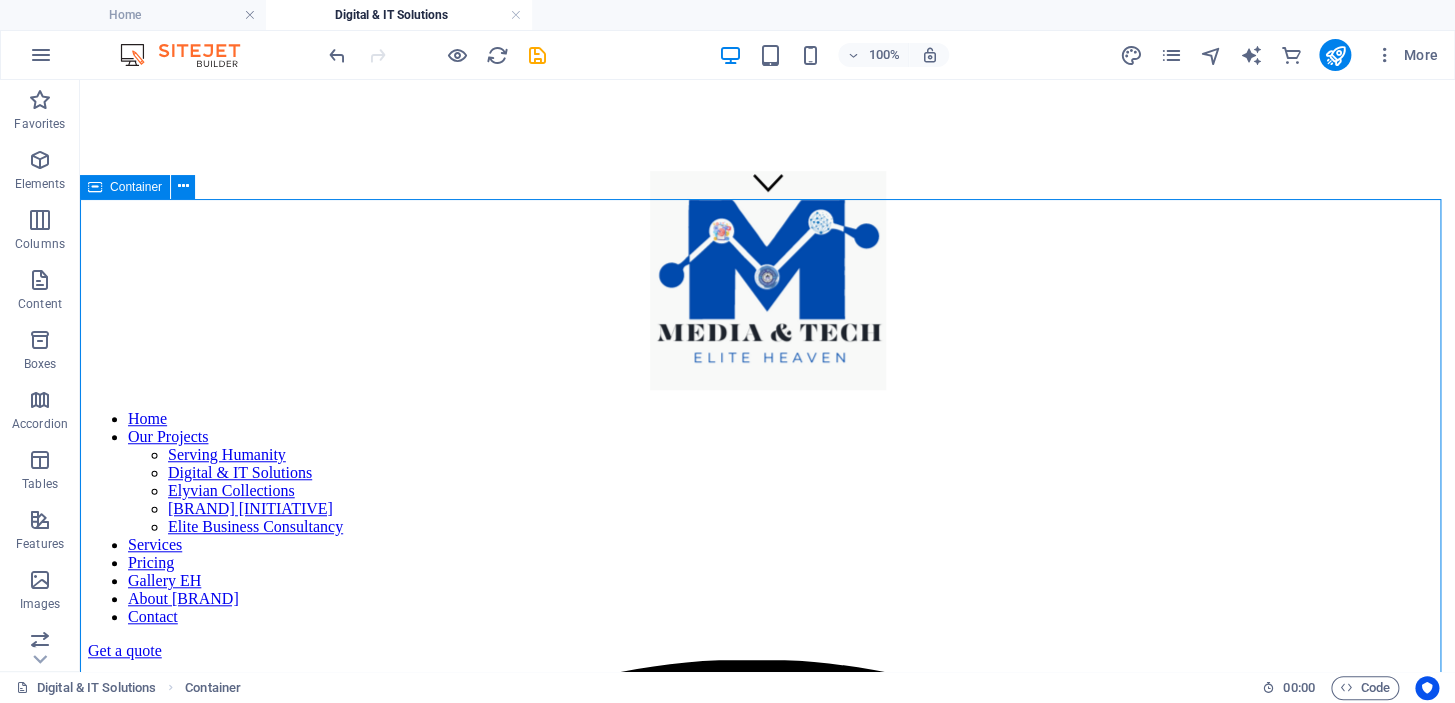 click on "Container" at bounding box center (136, 187) 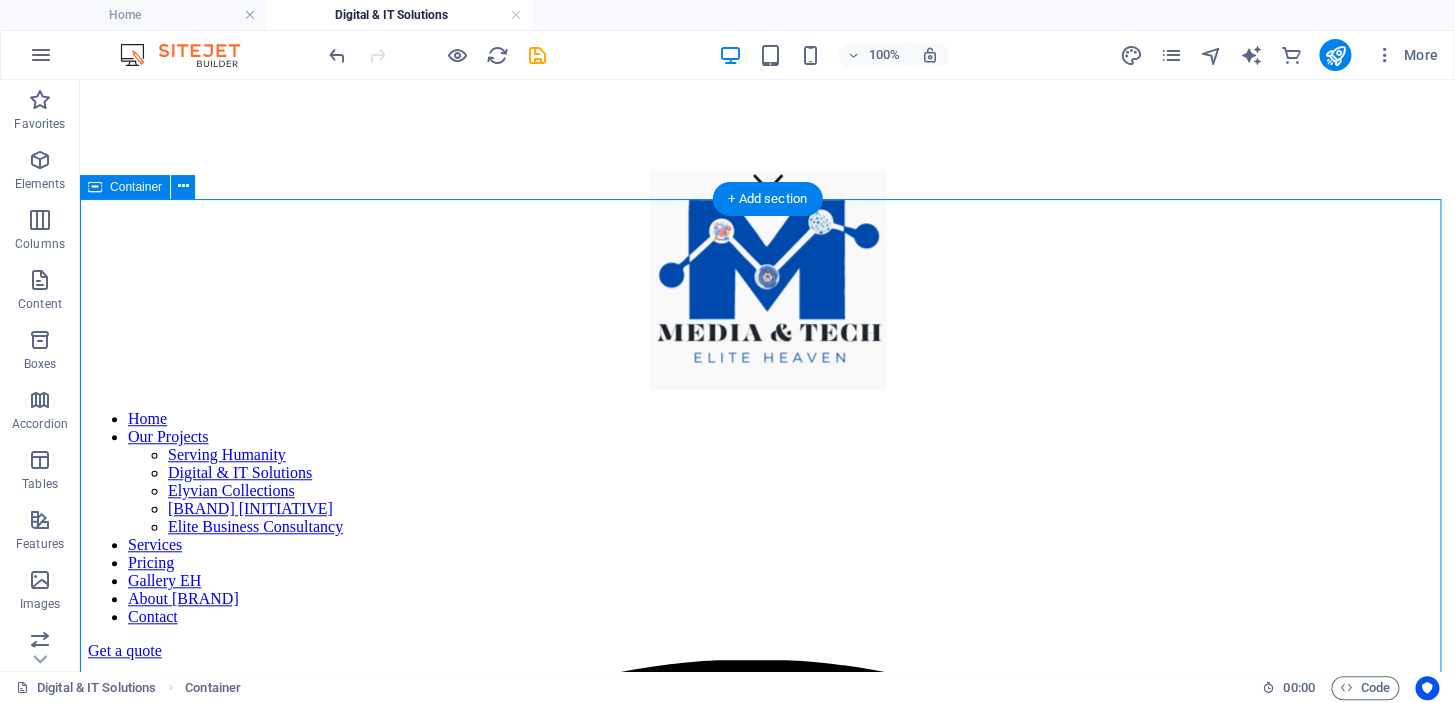 click on "[BRAND] Empower your business with the latest technologies and driving innovation in media. We offer a wide range of services to meet your needs." at bounding box center [767, 4882] 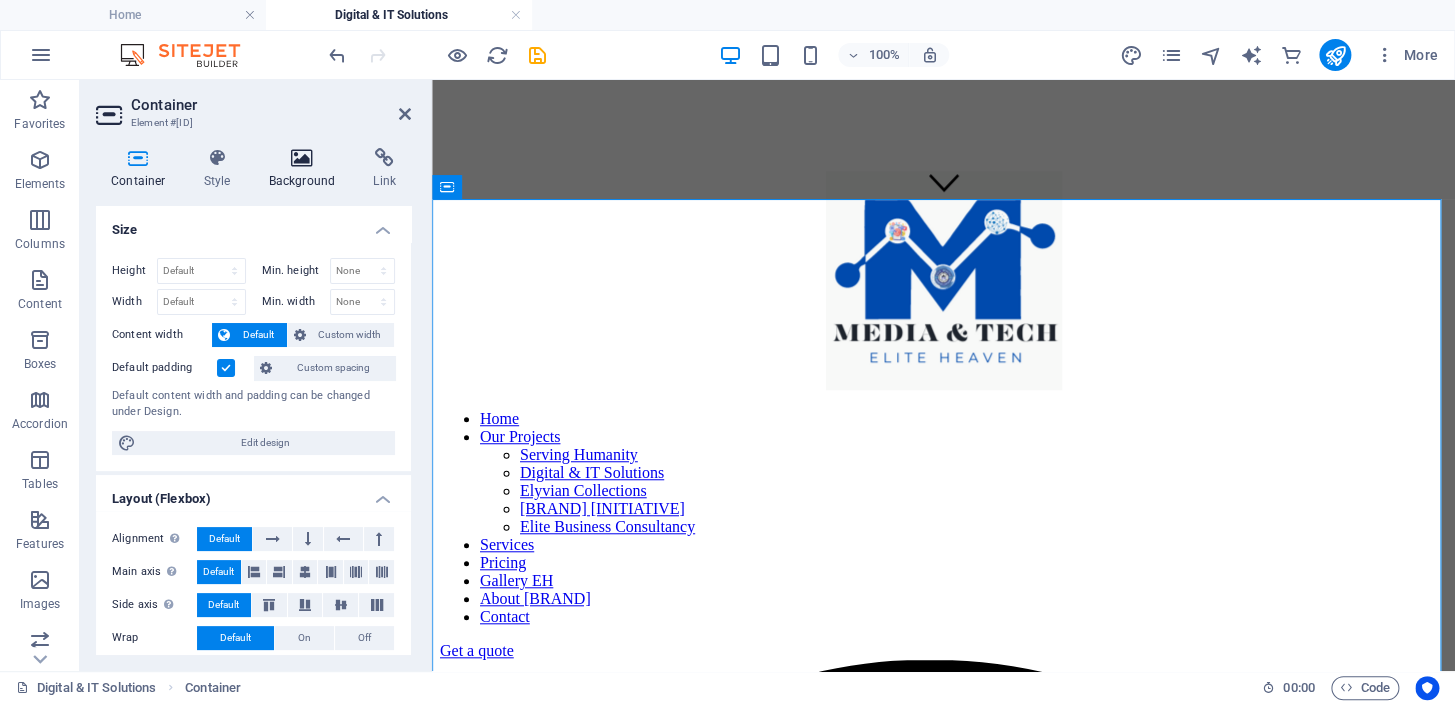 click at bounding box center (302, 158) 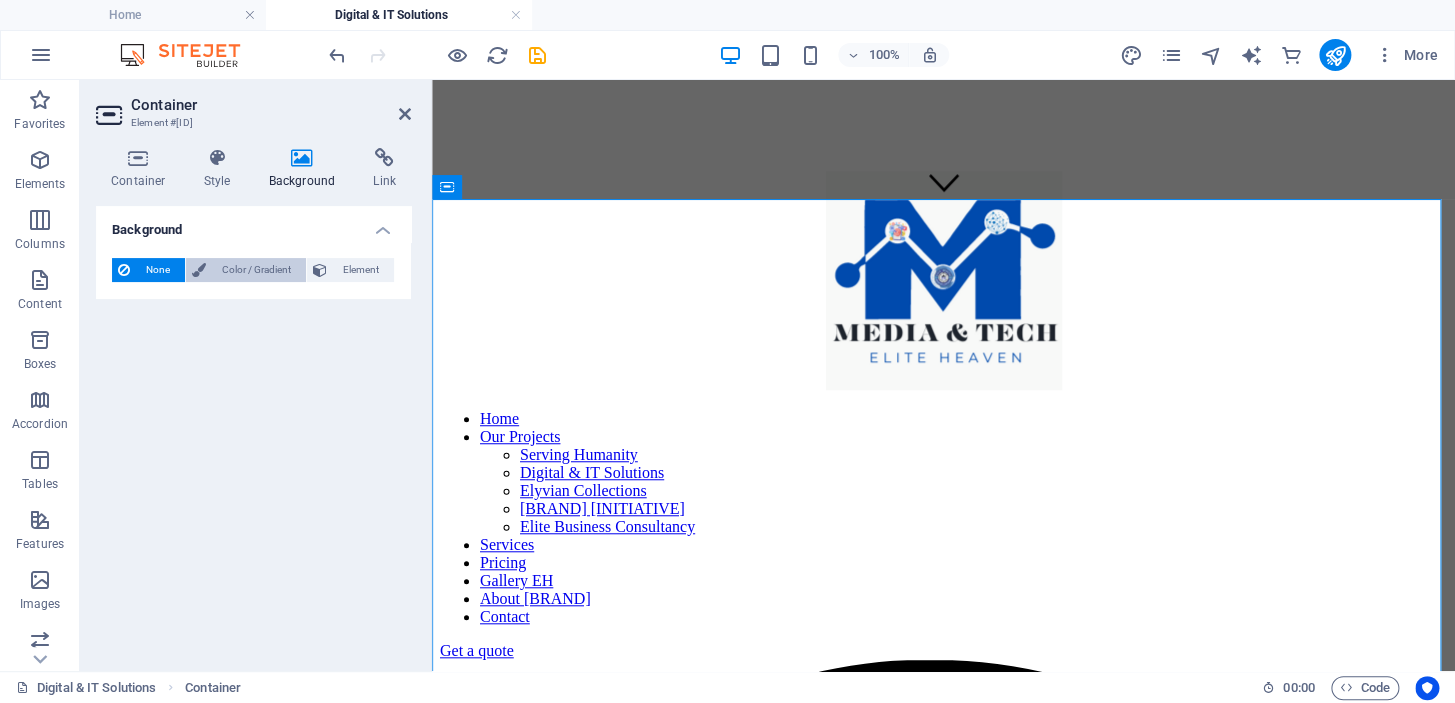 click on "Color / Gradient" at bounding box center (256, 270) 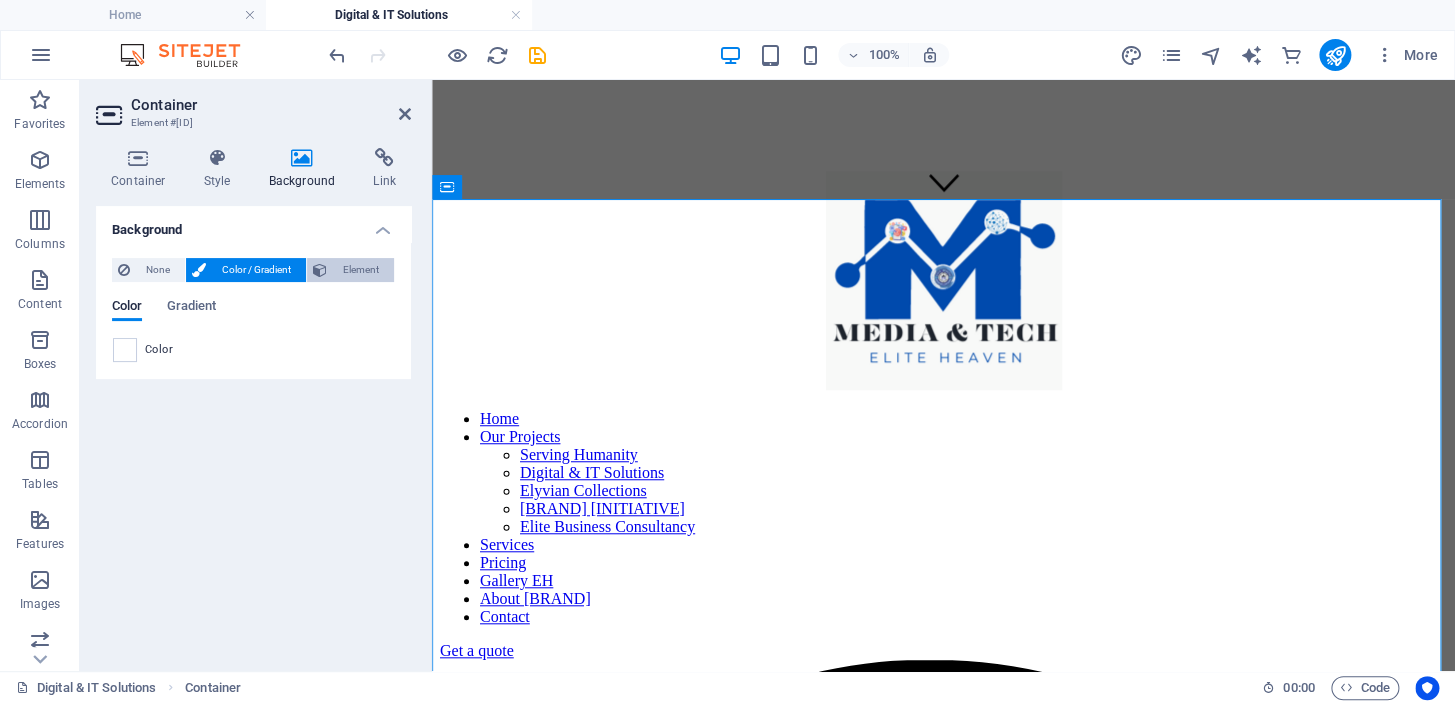 click on "Element" at bounding box center (360, 270) 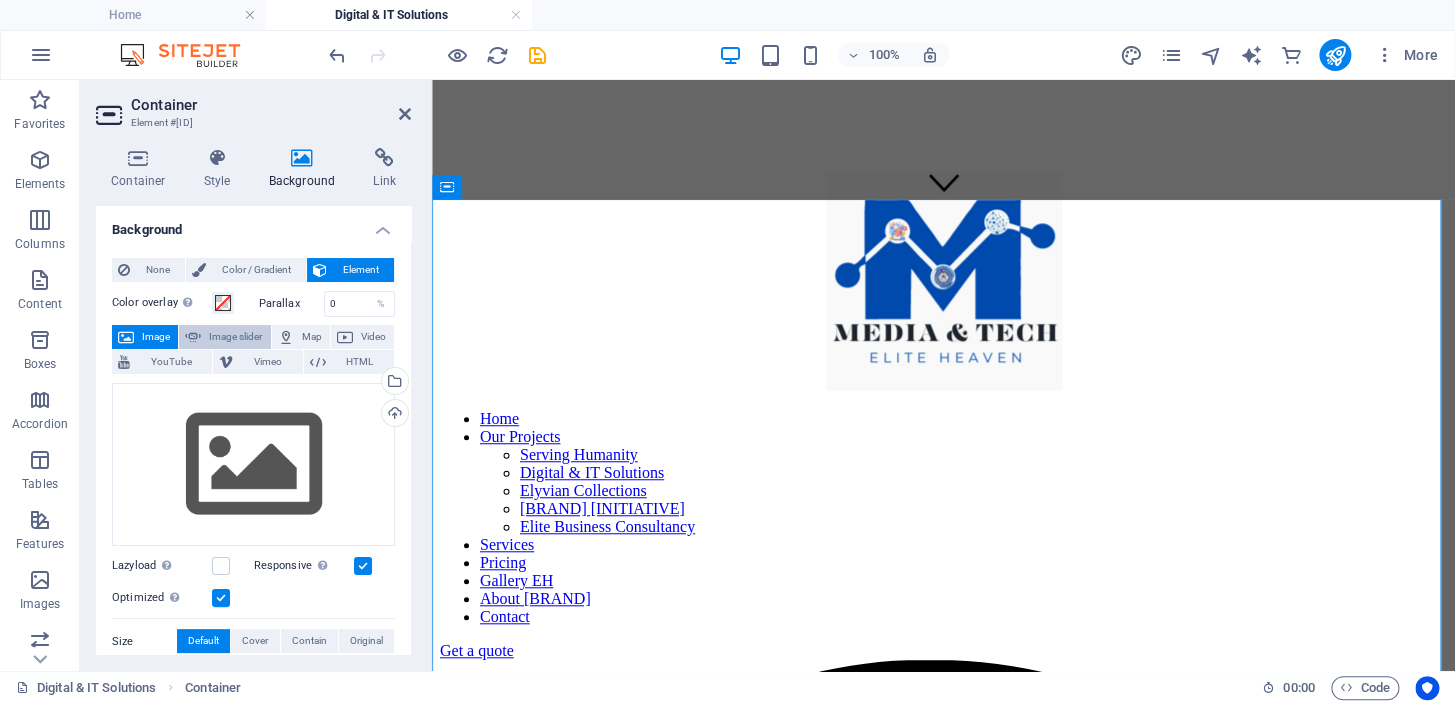 click on "Image slider" at bounding box center (235, 337) 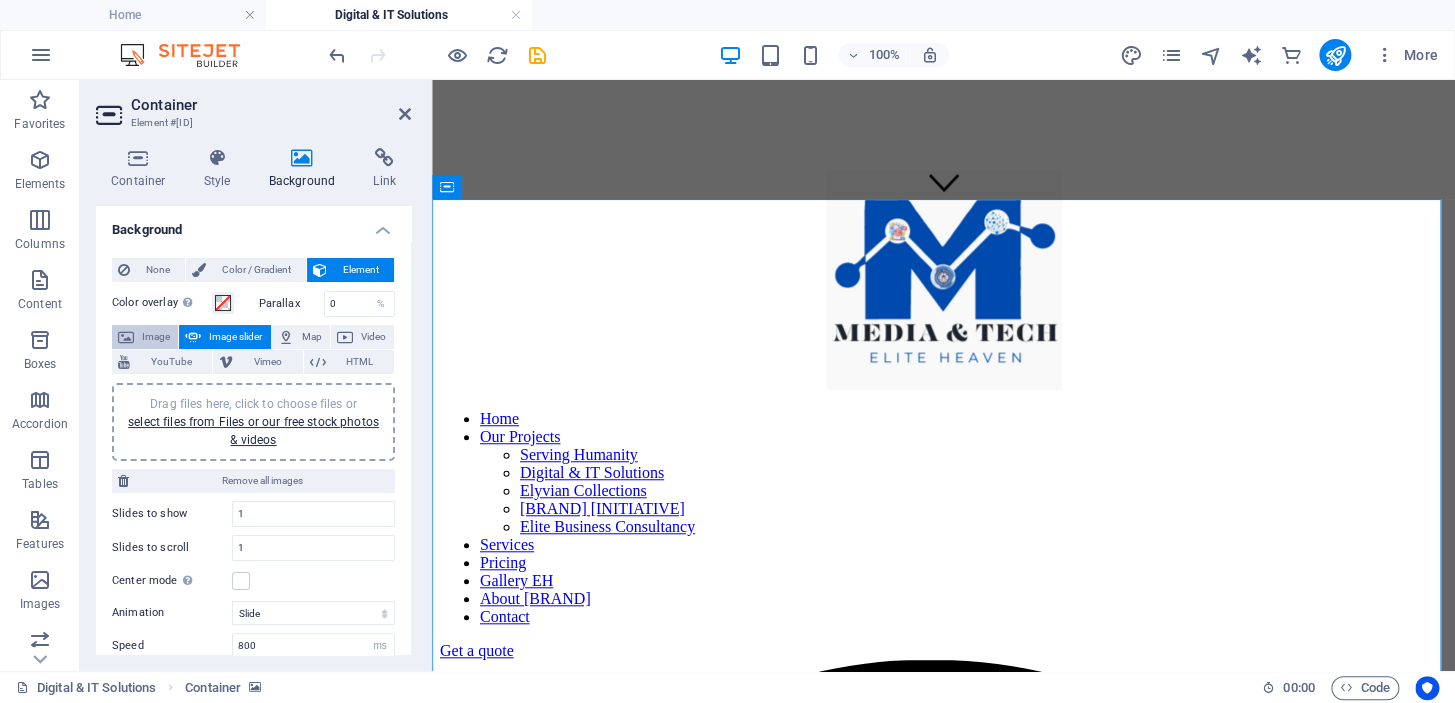click on "Image" at bounding box center [156, 337] 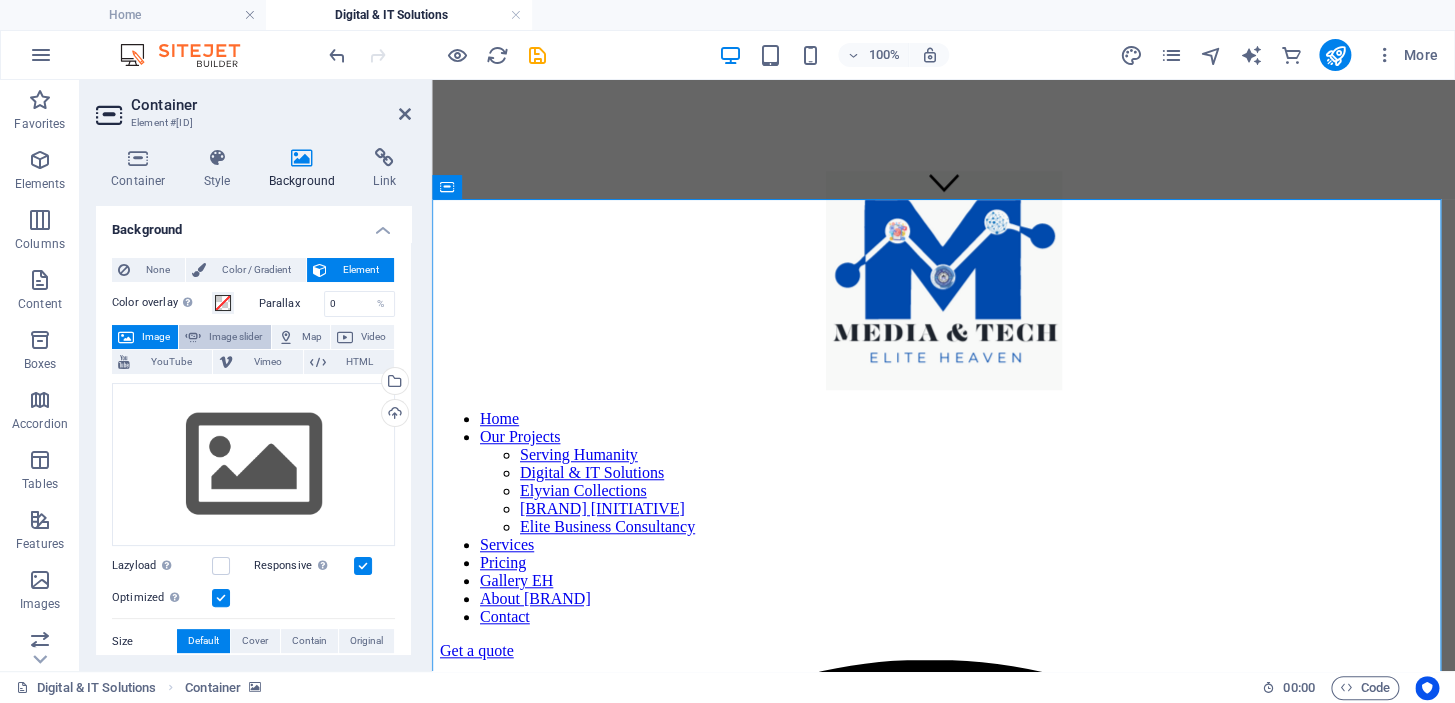 click on "Image slider" at bounding box center [235, 337] 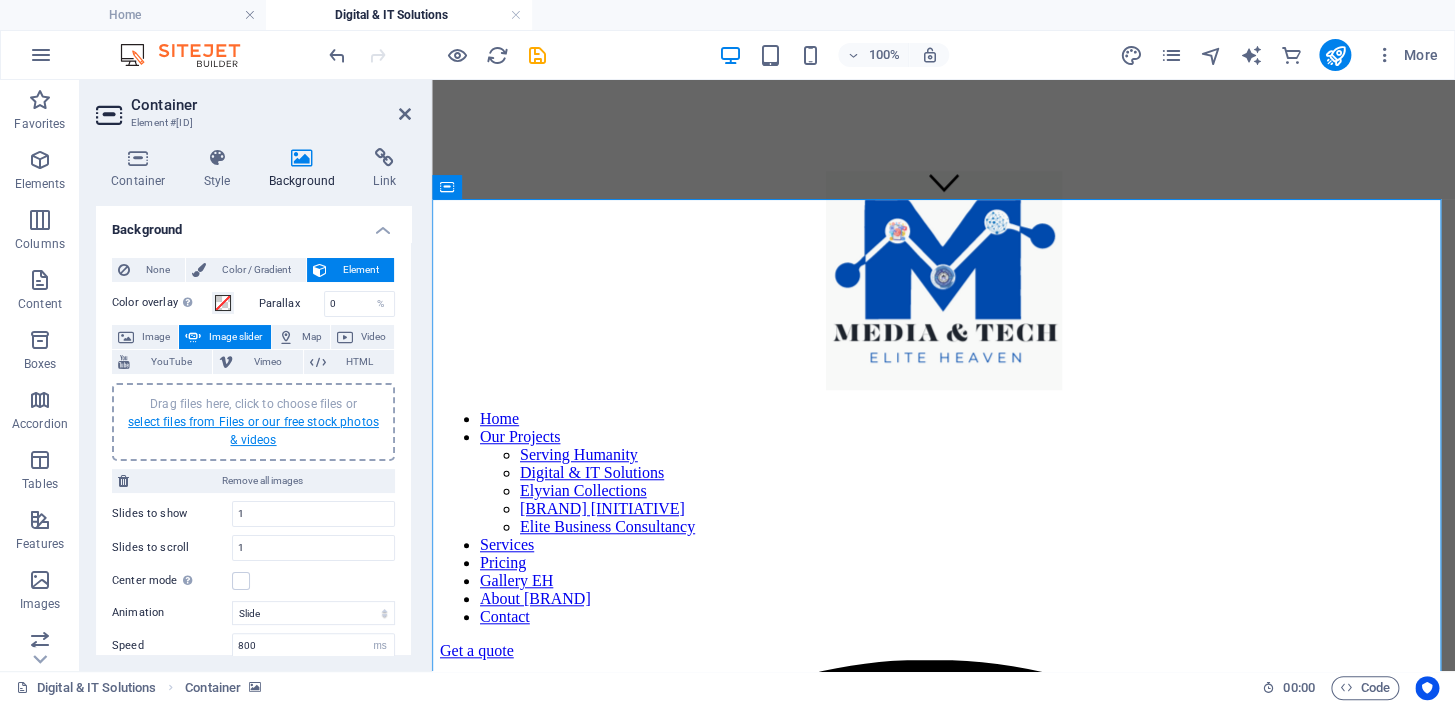 click on "select files from Files or our free stock photos & videos" at bounding box center [253, 431] 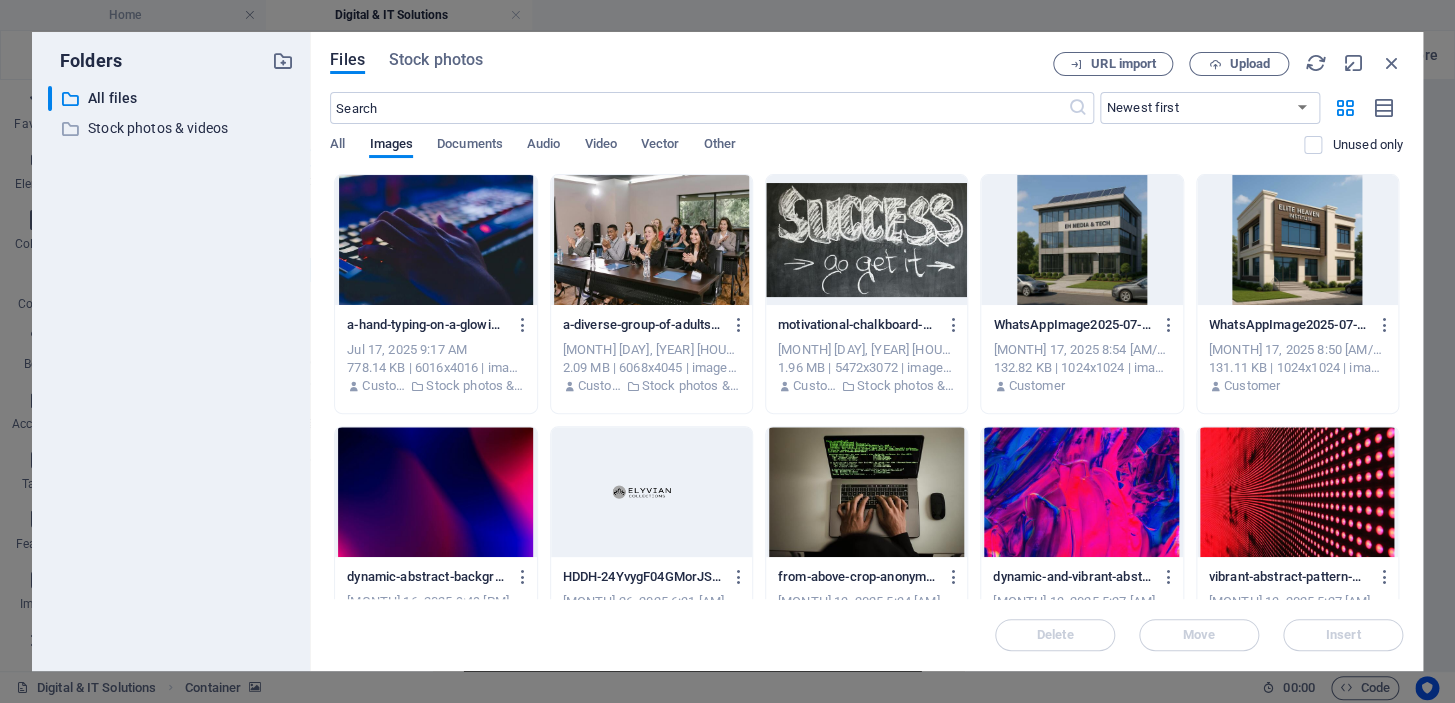 click on "Files Stock photos URL import Upload ​ Newest first Oldest first Name (A-Z) Name (Z-A) Size (0-9) Size (9-0) Resolution (0-9) Resolution (9-0) All Images Documents Audio Video Vector Other Unused only Drop files here to upload them instantly [FILENAME] [FILENAME] [MONTH] 17, 2025 9:17 [AM] [FILESIZE] | [RESOLUTION] | [FILETYPE] Customer Stock photos & videos [FILENAME] [FILENAME] [MONTH] 17, 2025 9:04 [AM] [FILESIZE] | [RESOLUTION] | [FILETYPE] Customer Stock photos & videos [FILENAME] [FILENAME] [MONTH] 17, 2025 9:04 [AM] Delete" at bounding box center (866, 351) 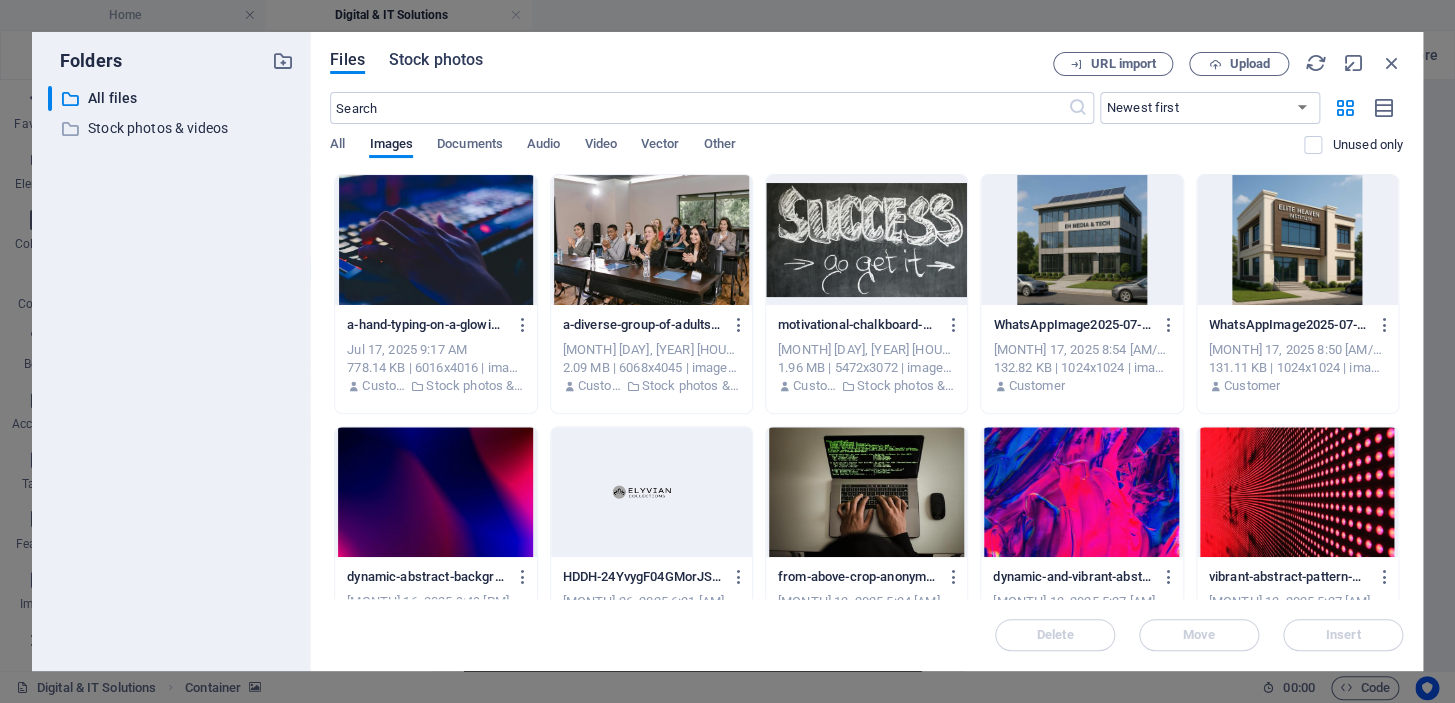 click on "Stock photos" at bounding box center [436, 60] 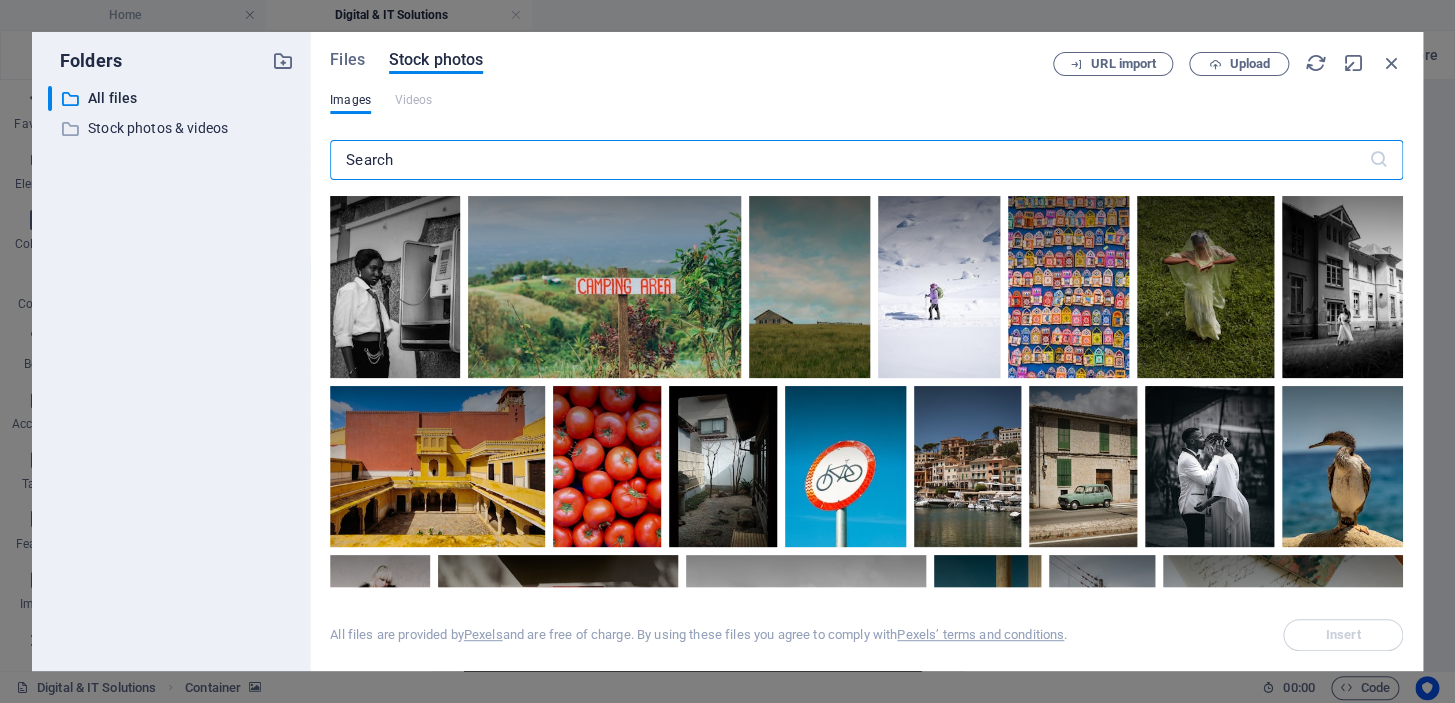 click at bounding box center (849, 160) 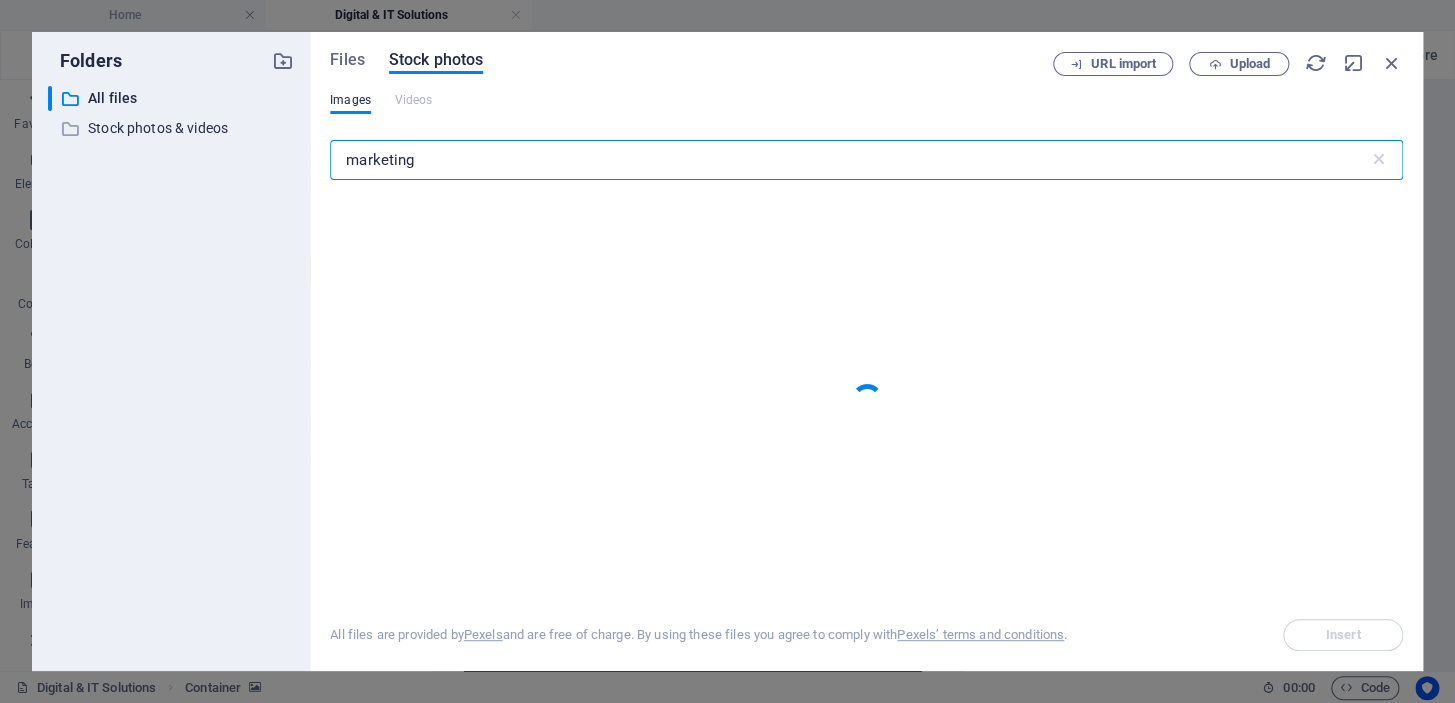 type on "marketing" 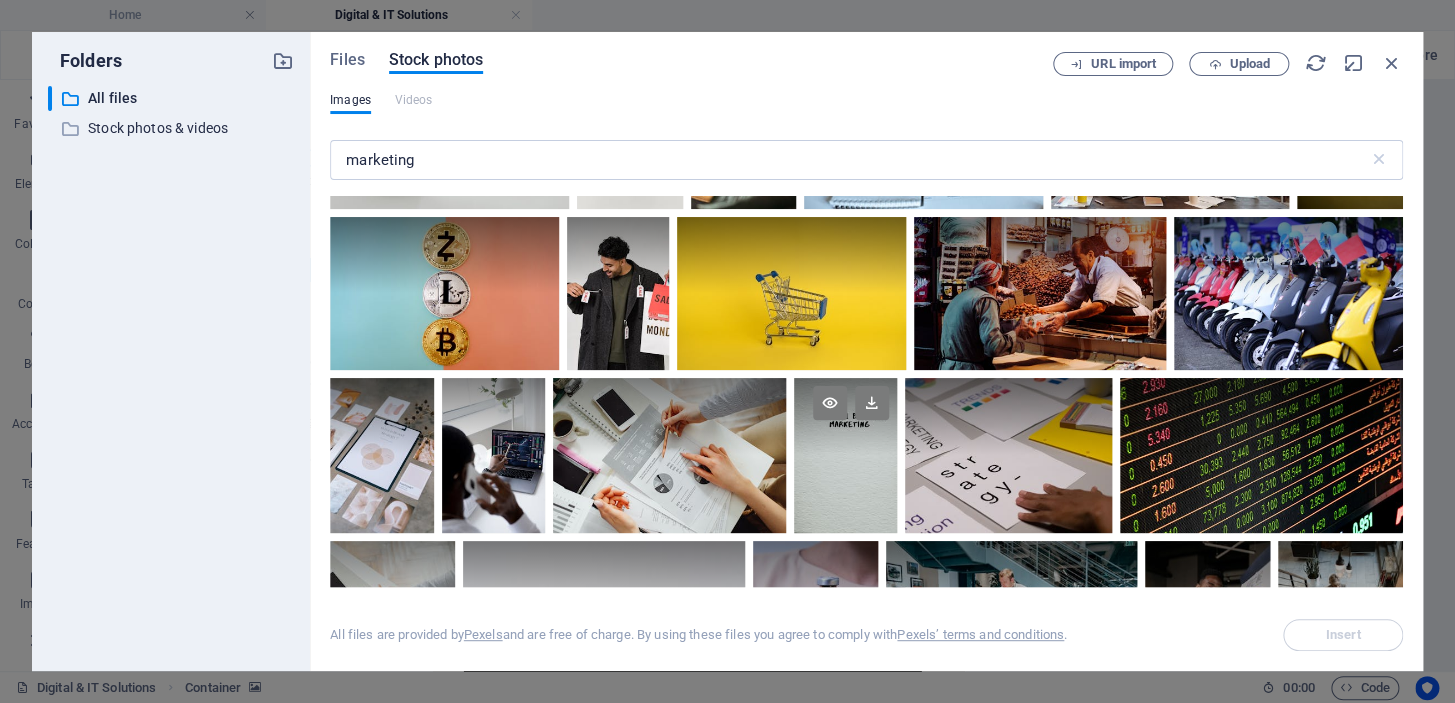 scroll, scrollTop: 4181, scrollLeft: 0, axis: vertical 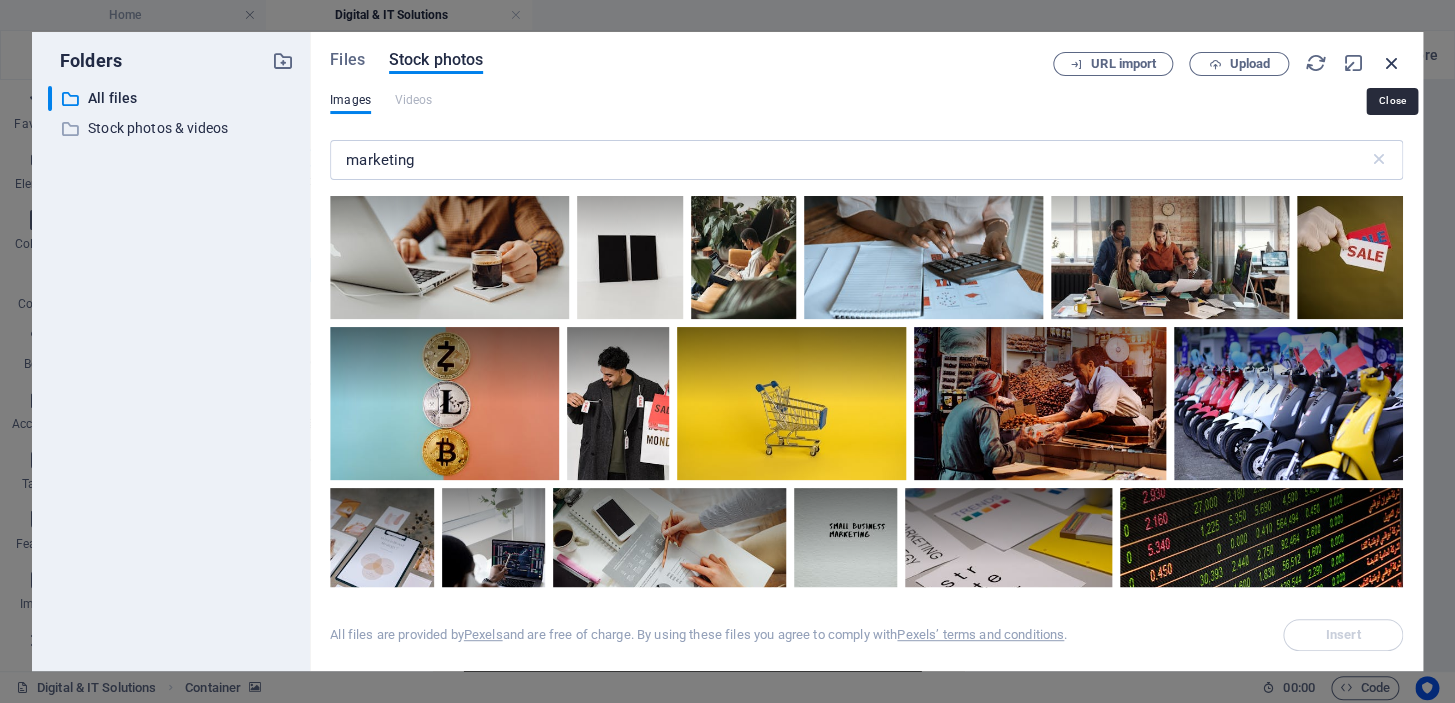 click at bounding box center (1392, 63) 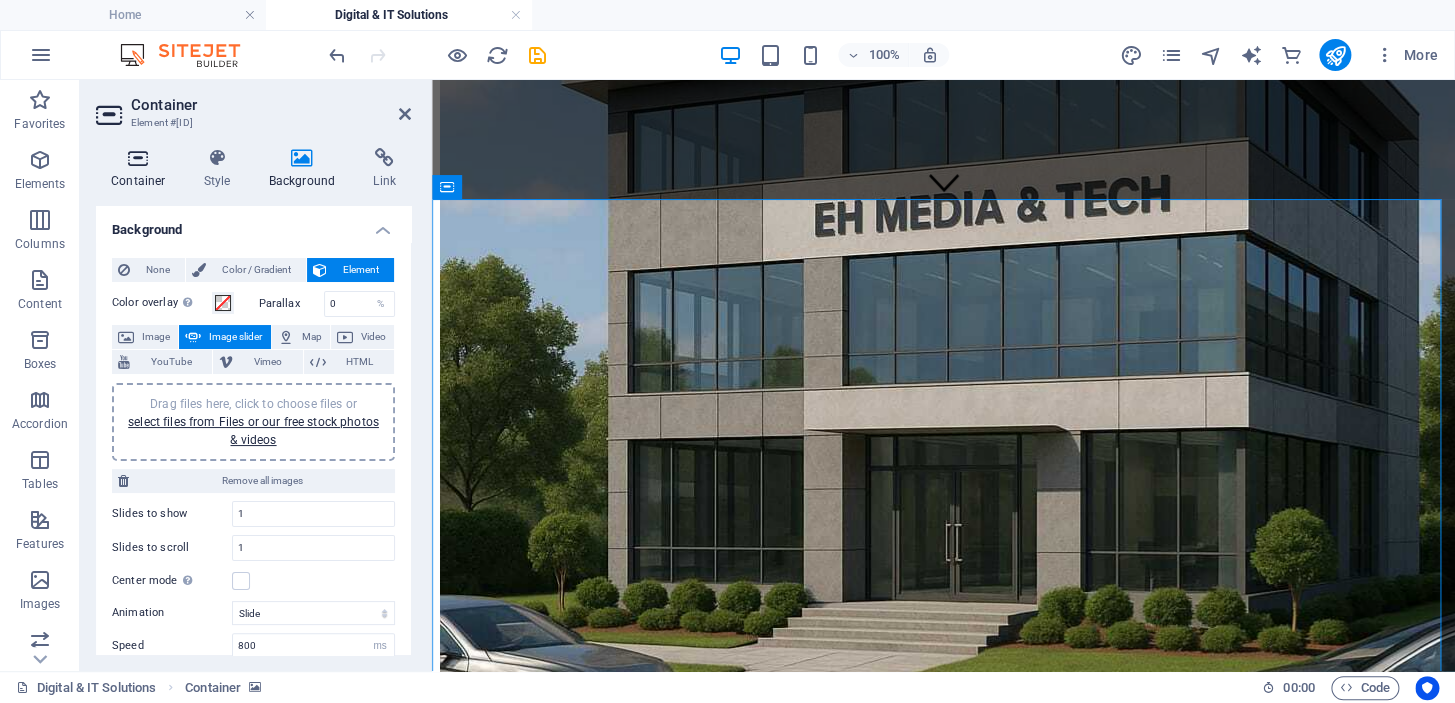click on "Container" at bounding box center [142, 169] 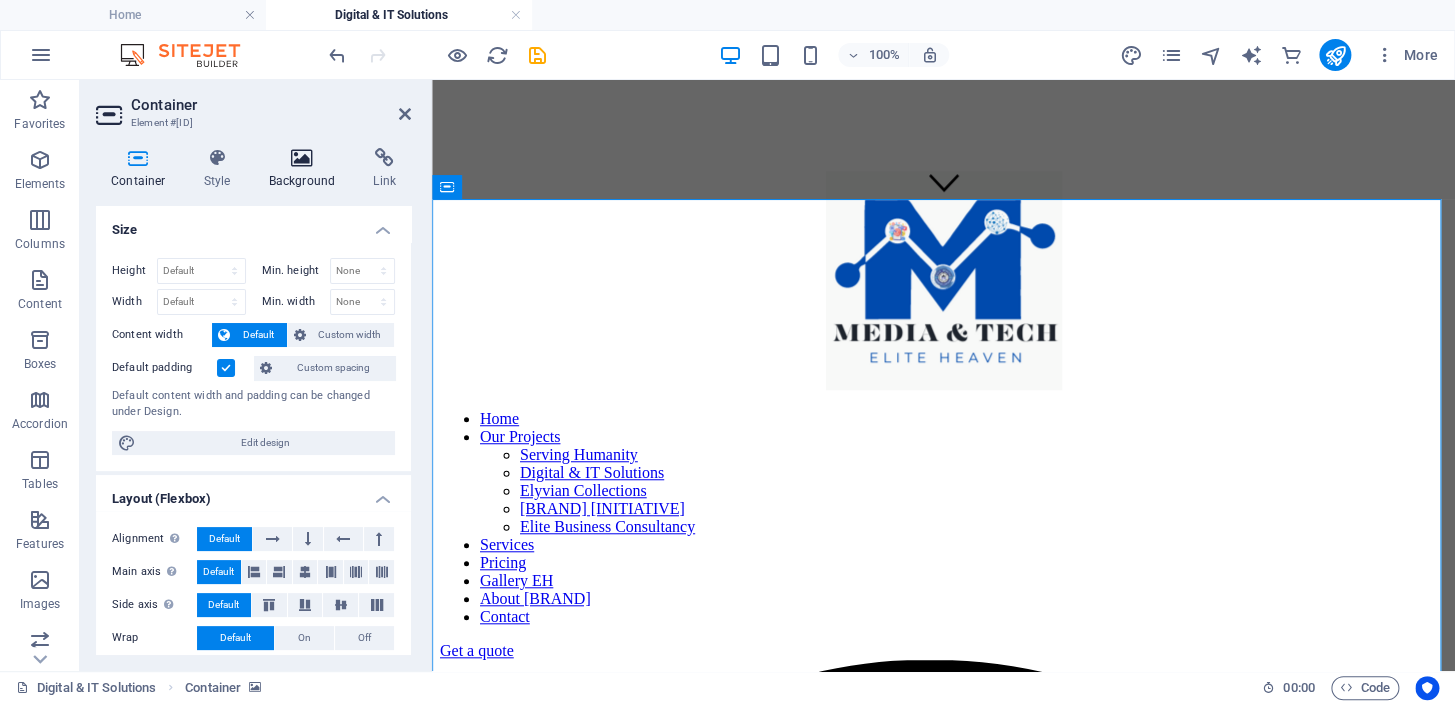 click on "Background" at bounding box center [306, 169] 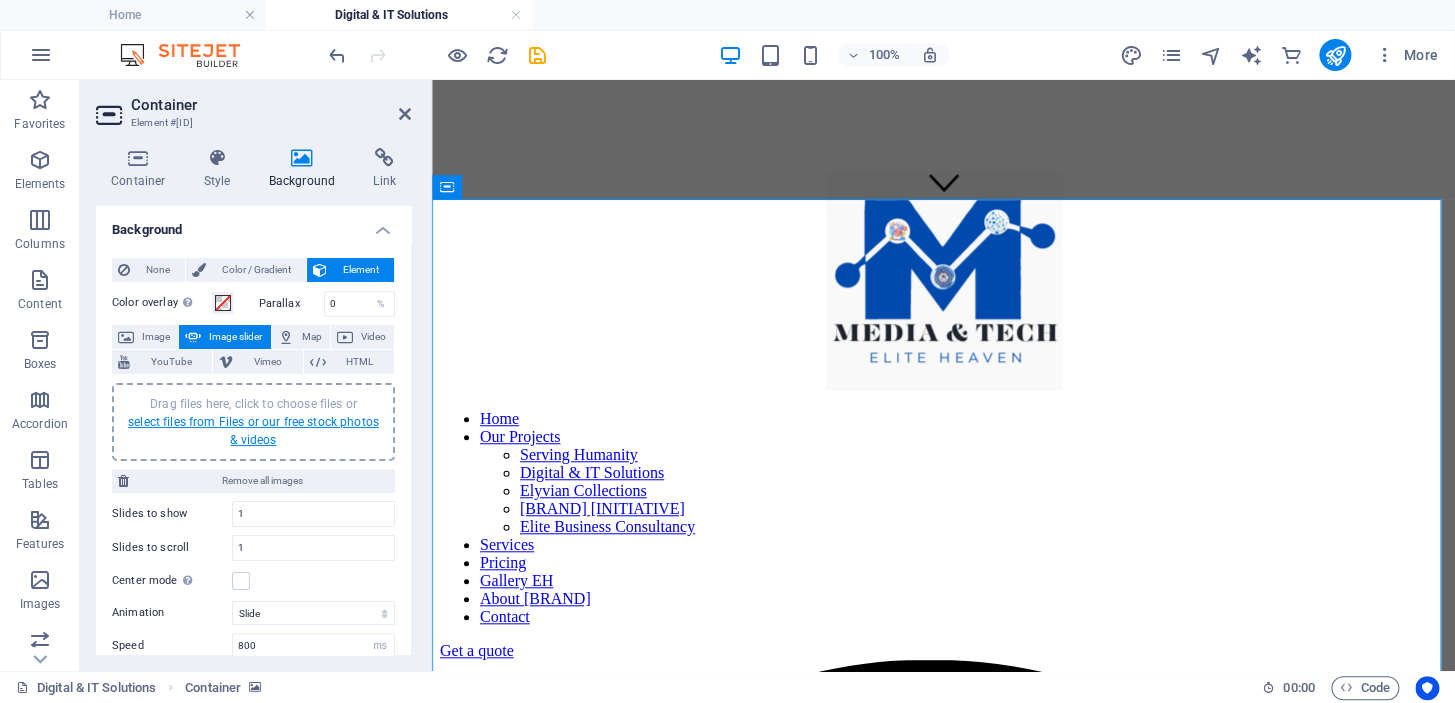 click on "select files from Files or our free stock photos & videos" at bounding box center [253, 431] 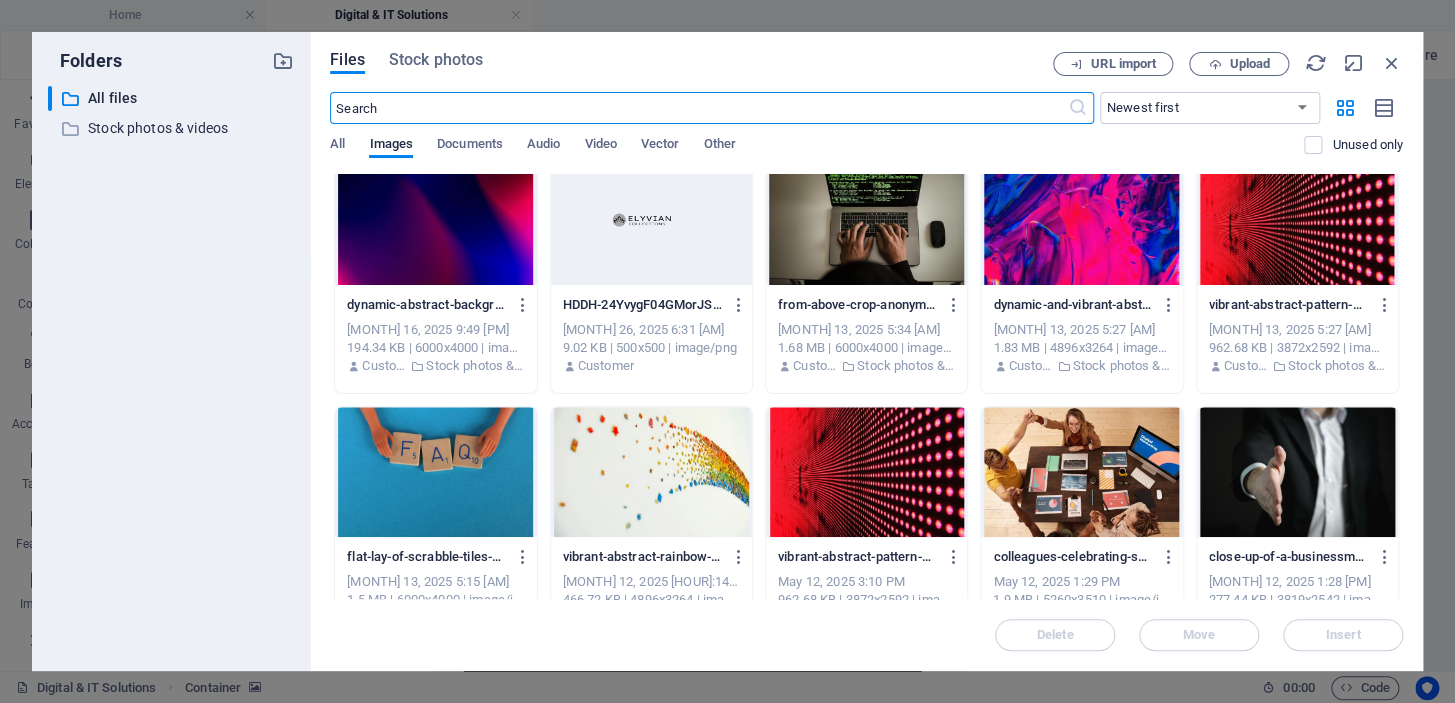 scroll, scrollTop: 545, scrollLeft: 0, axis: vertical 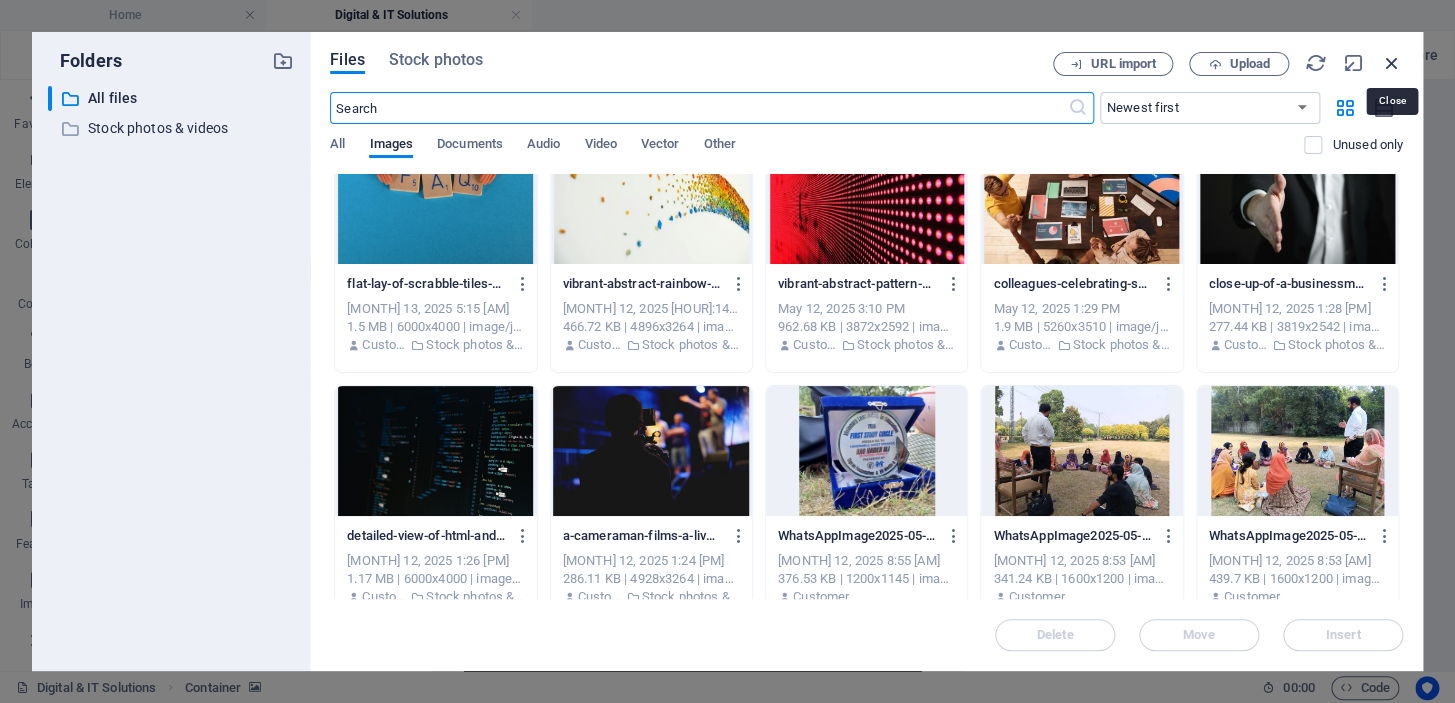click at bounding box center (1392, 63) 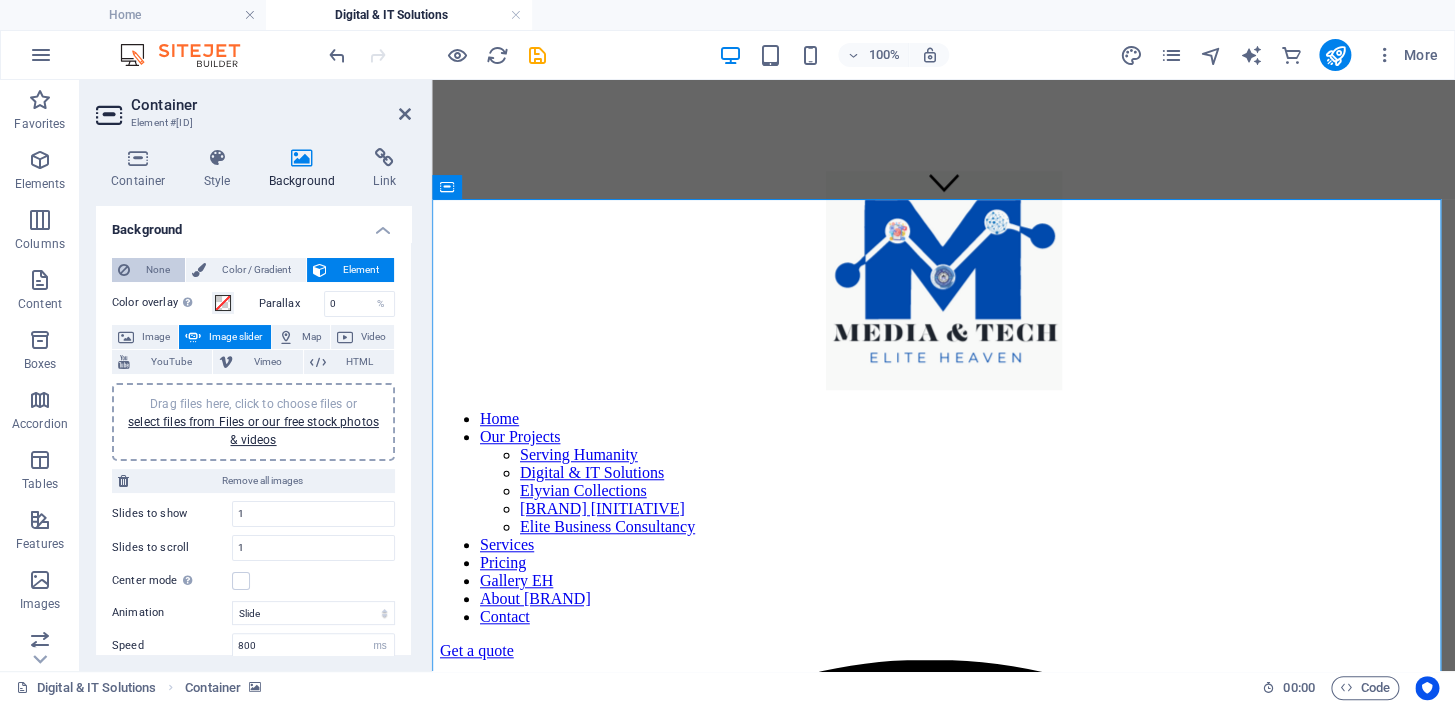 click on "None" at bounding box center [157, 270] 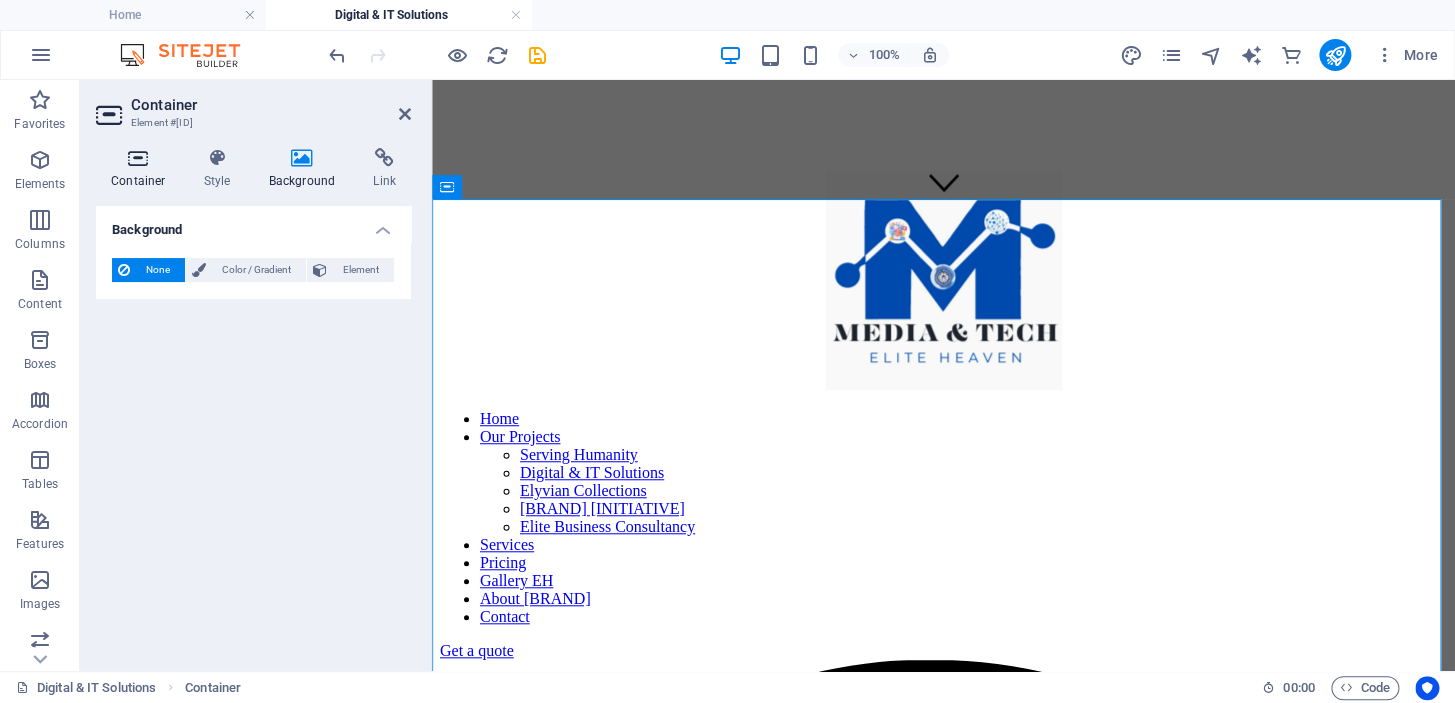 click at bounding box center [138, 158] 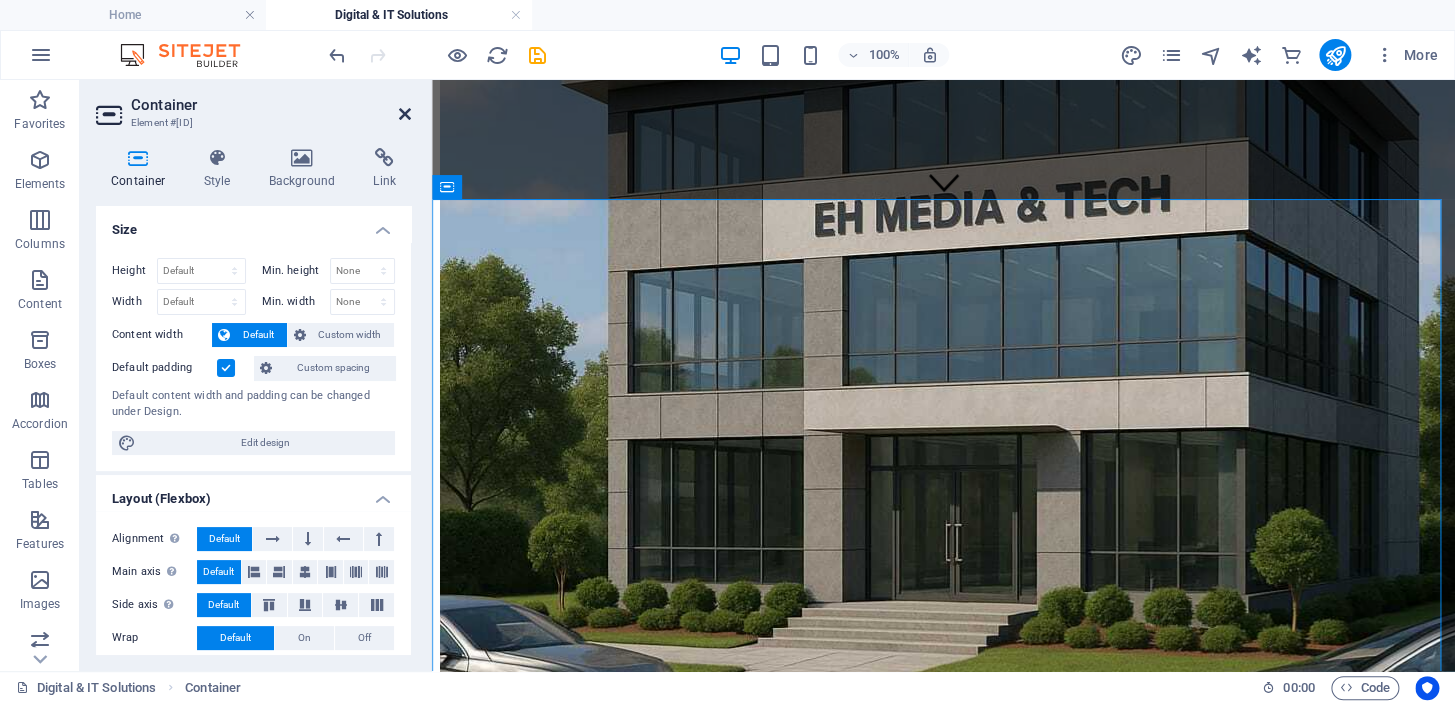 click at bounding box center [405, 114] 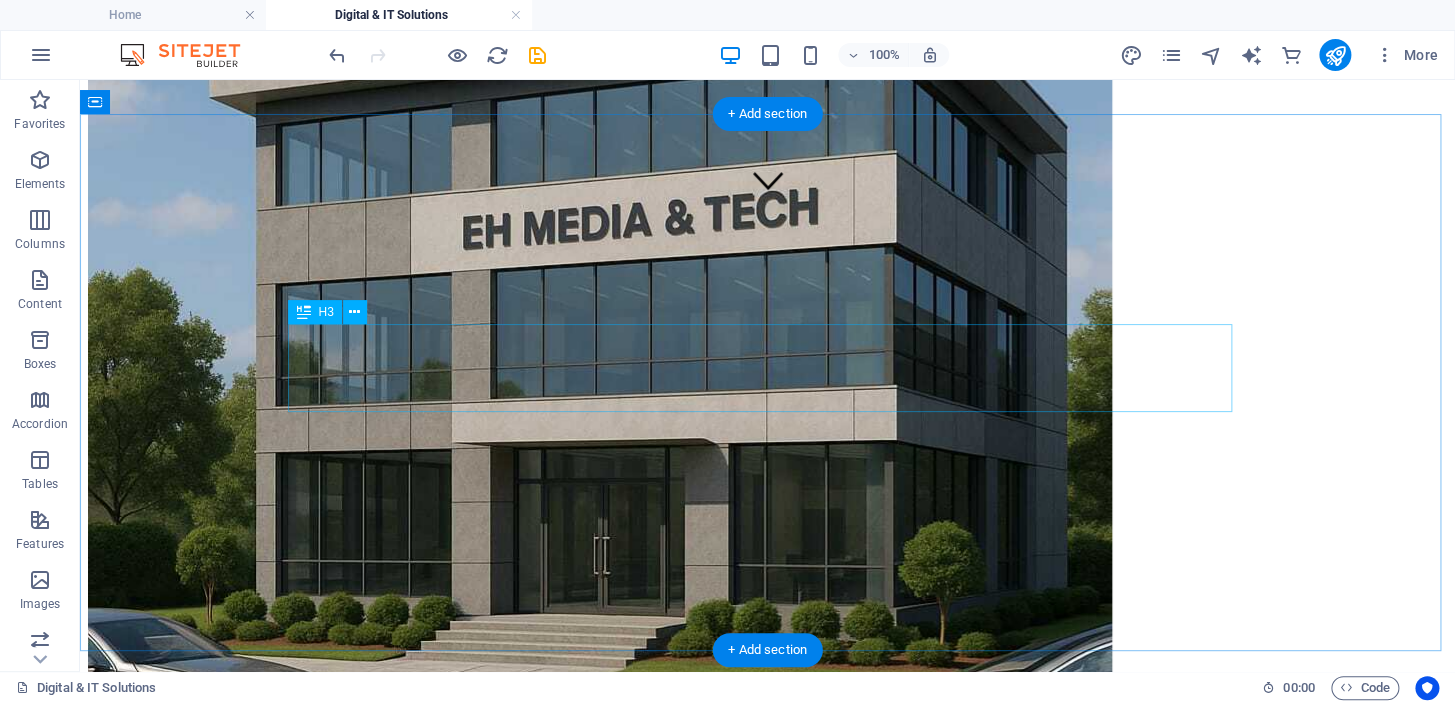 scroll, scrollTop: 910, scrollLeft: 0, axis: vertical 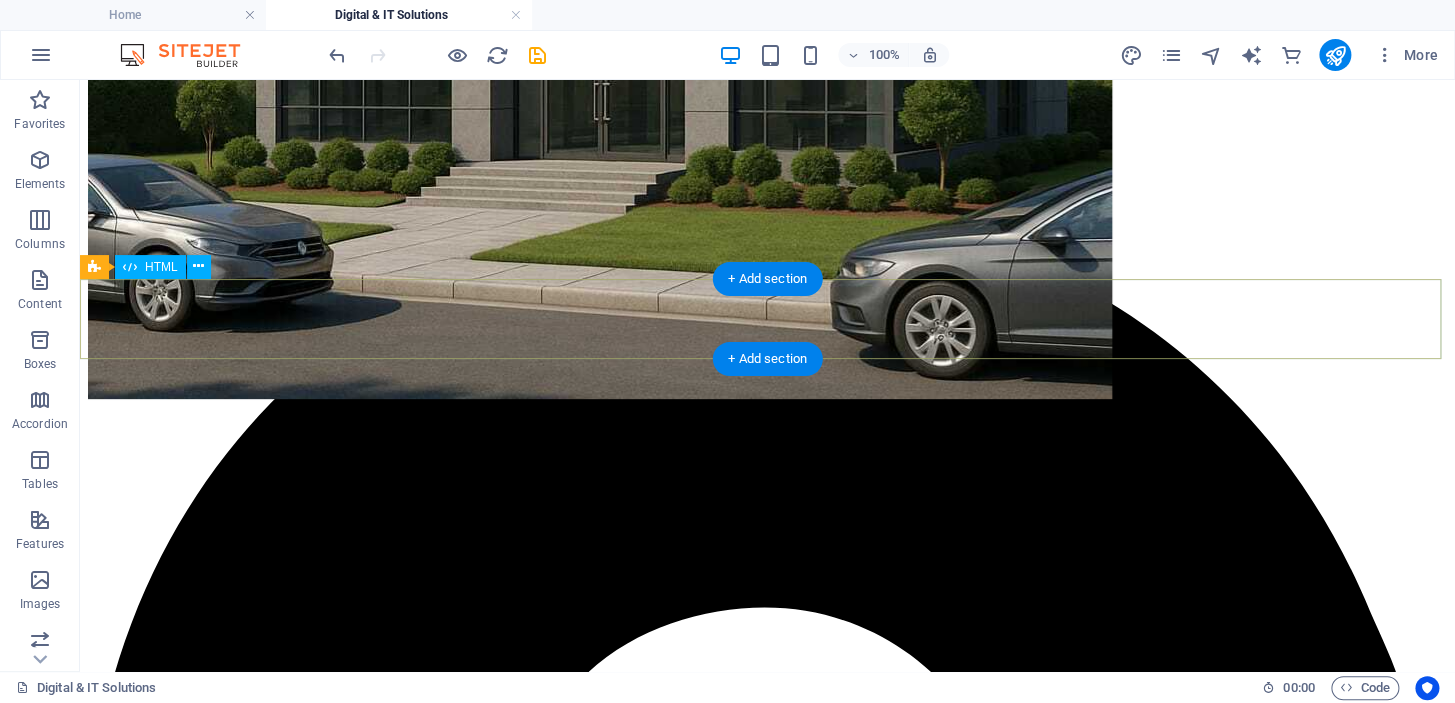 click at bounding box center (767, 5103) 